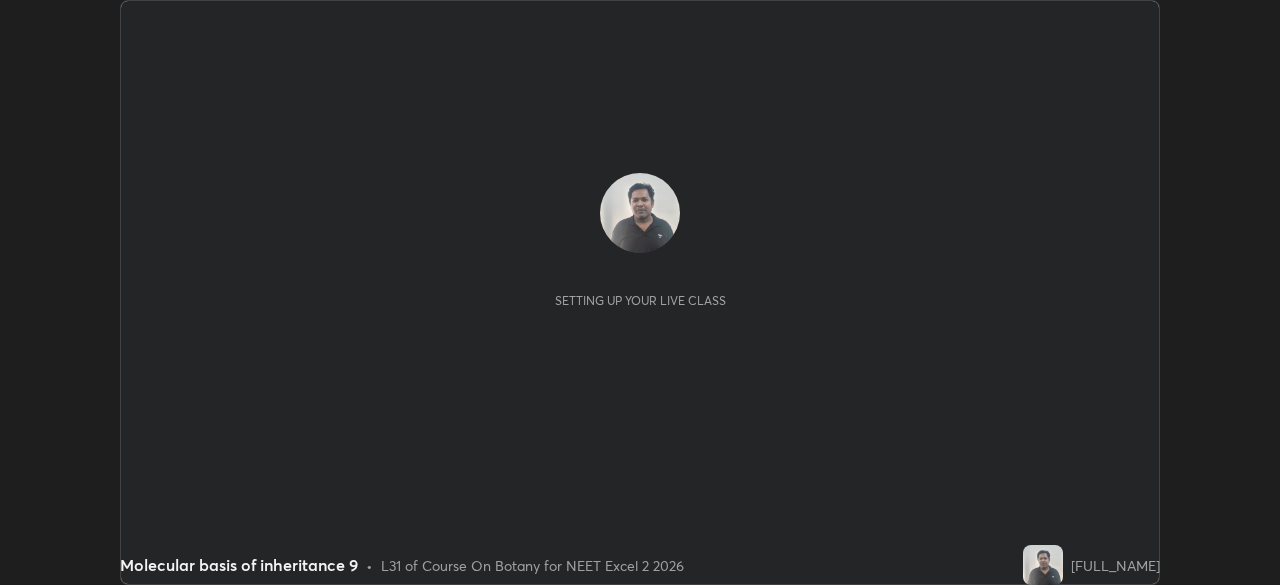 scroll, scrollTop: 0, scrollLeft: 0, axis: both 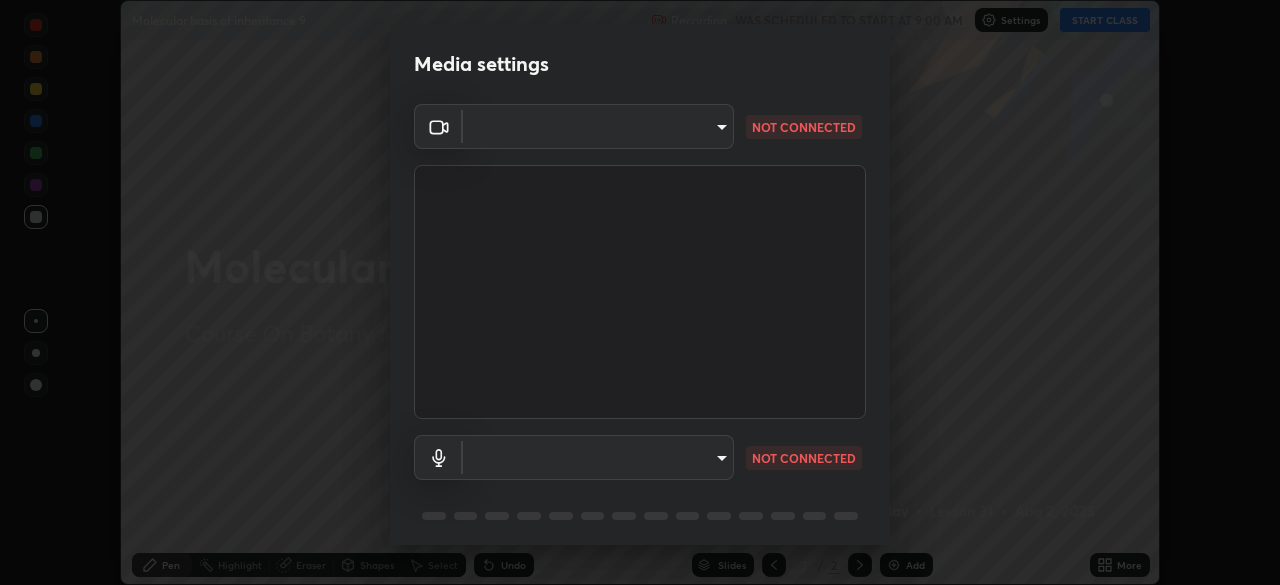 type on "72dbdc4cc3b3af6bca7f1e75d083a577e9752a5e240e0ef97287b3c987c4367e" 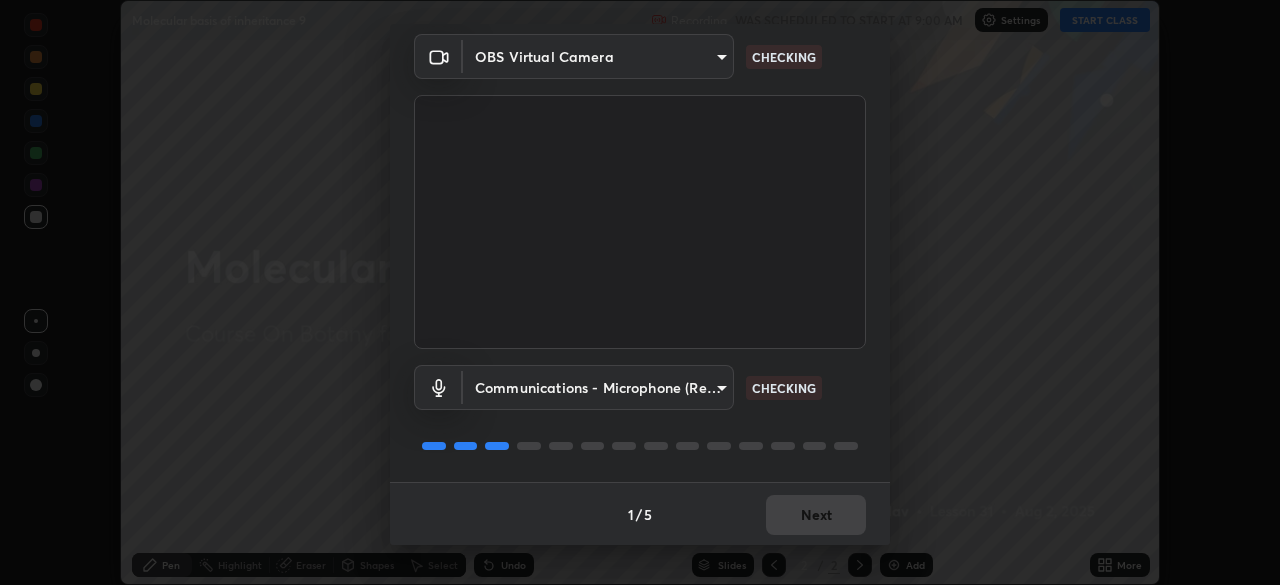 scroll, scrollTop: 71, scrollLeft: 0, axis: vertical 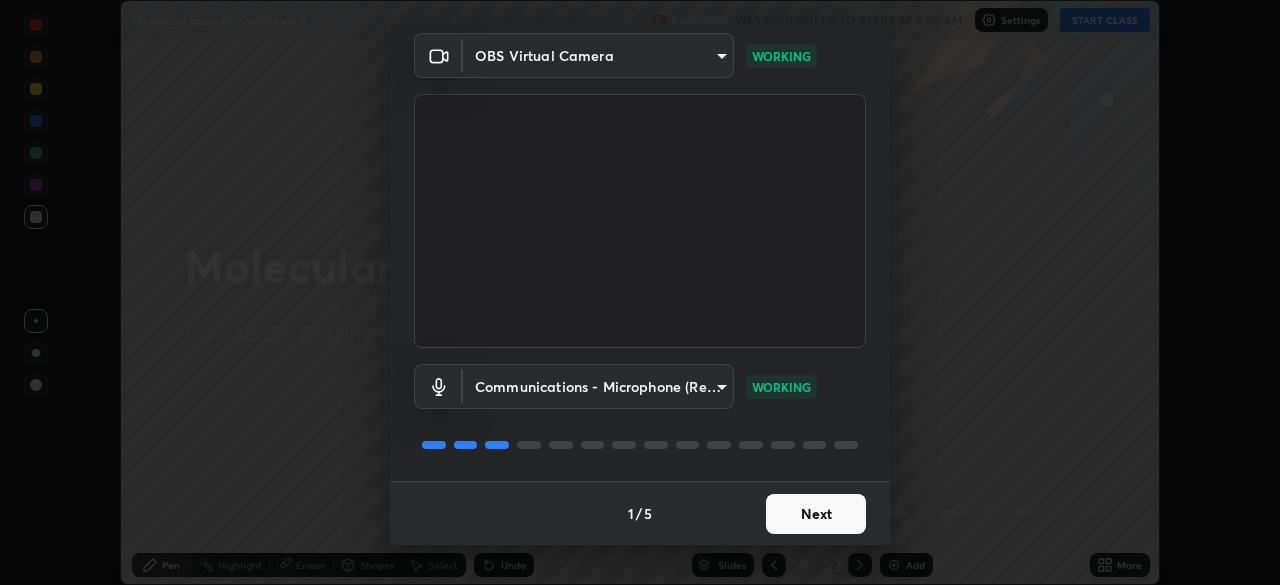 click on "Next" at bounding box center (816, 514) 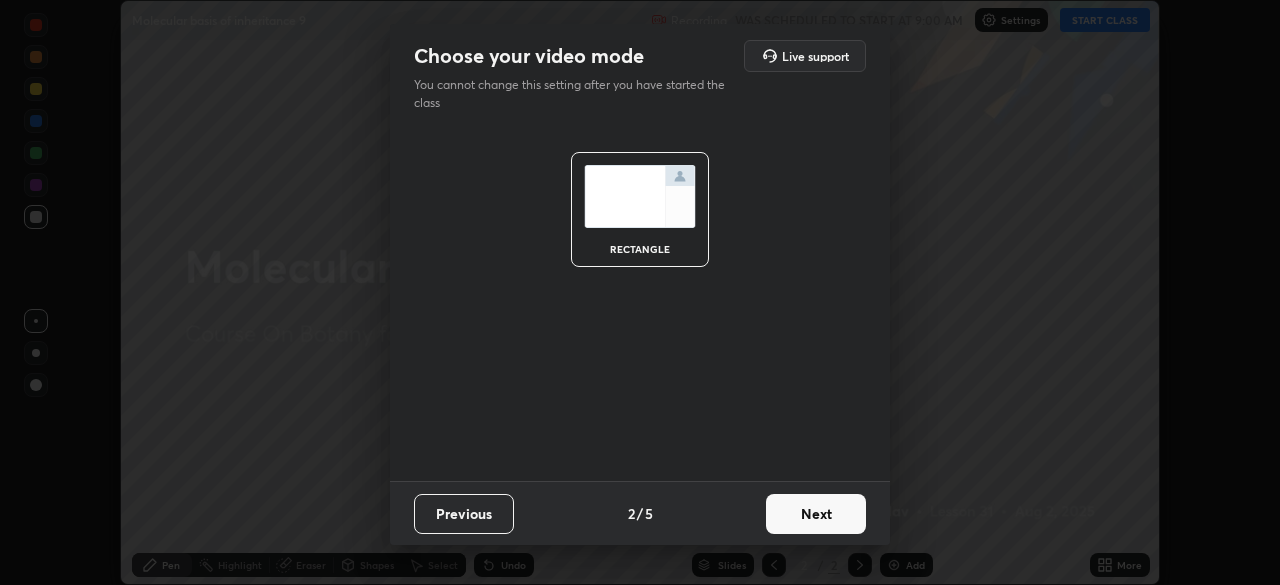 click on "Next" at bounding box center (816, 514) 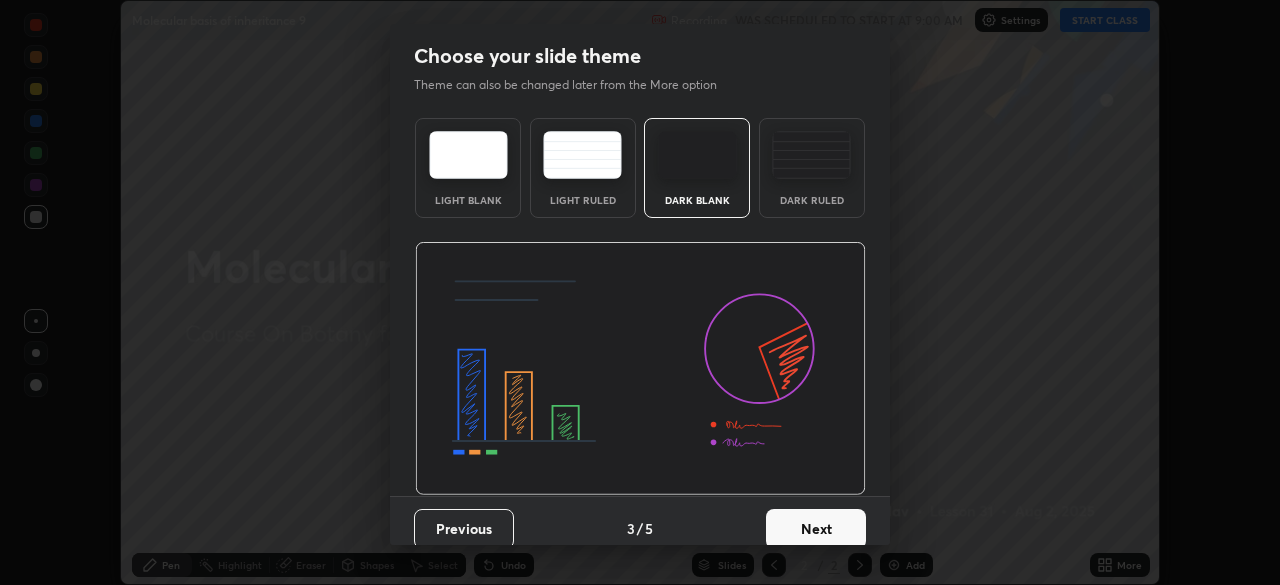click on "Next" at bounding box center (816, 529) 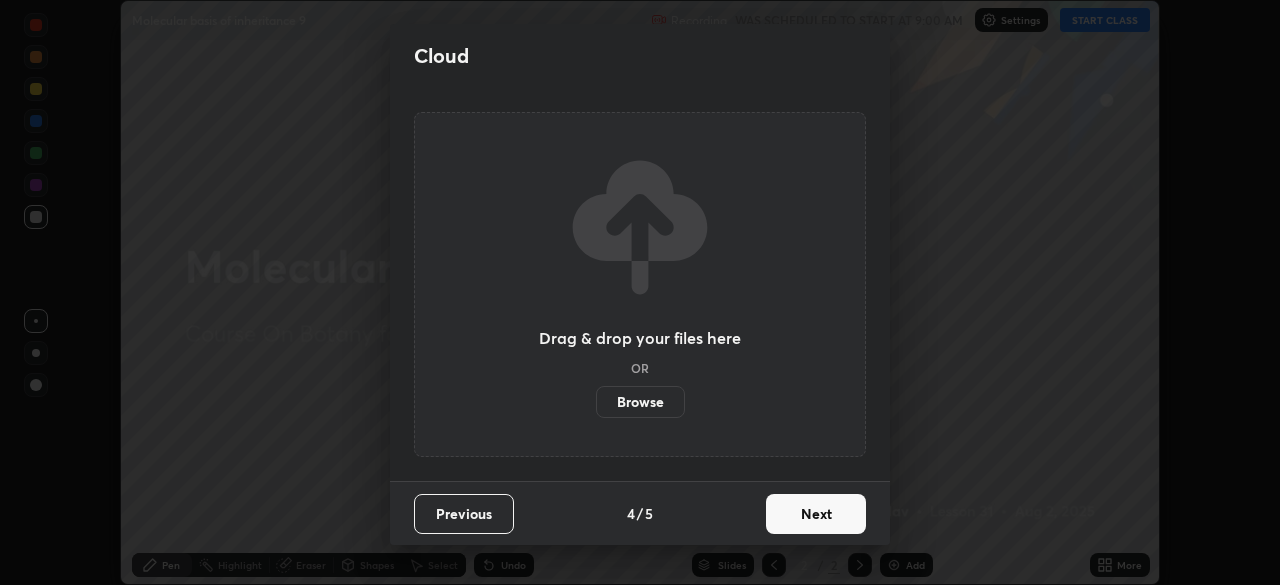 click on "Next" at bounding box center [816, 514] 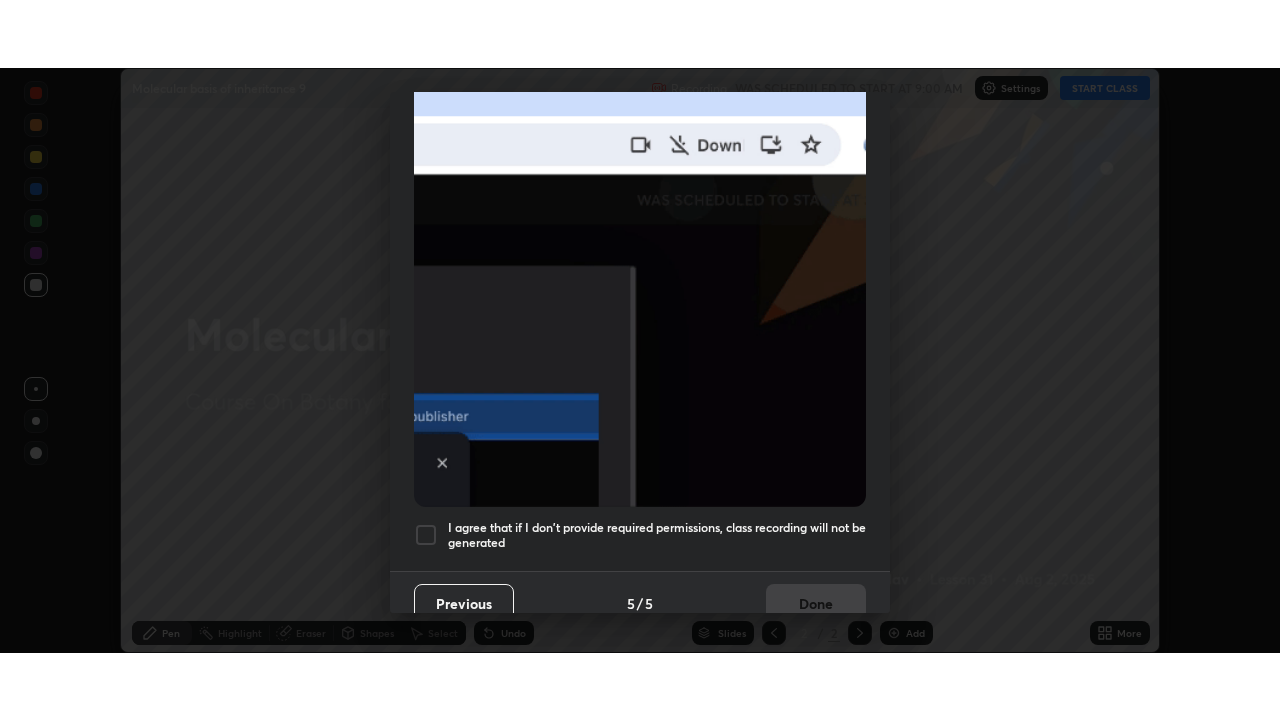 scroll, scrollTop: 479, scrollLeft: 0, axis: vertical 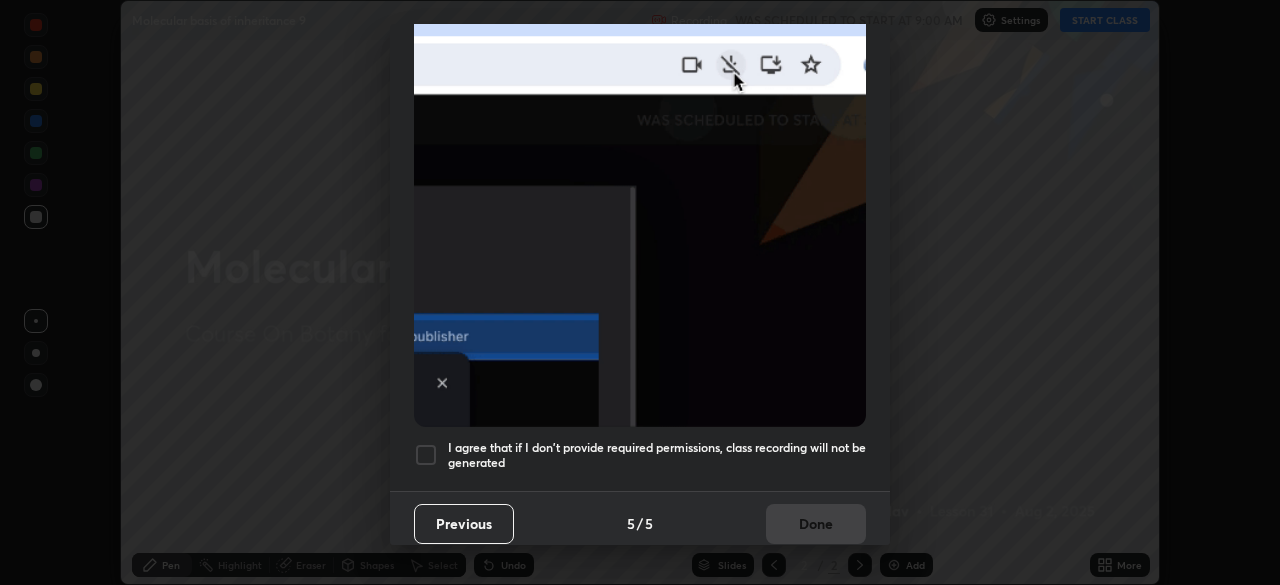 click on "I agree that if I don't provide required permissions, class recording will not be generated" at bounding box center (657, 455) 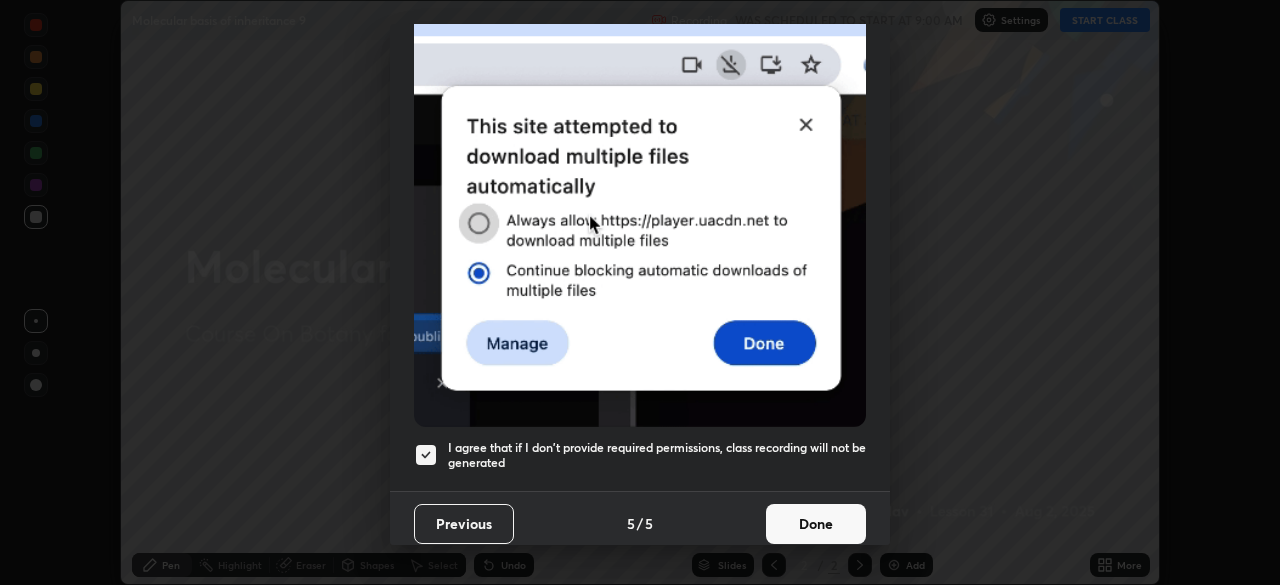 click on "Done" at bounding box center [816, 524] 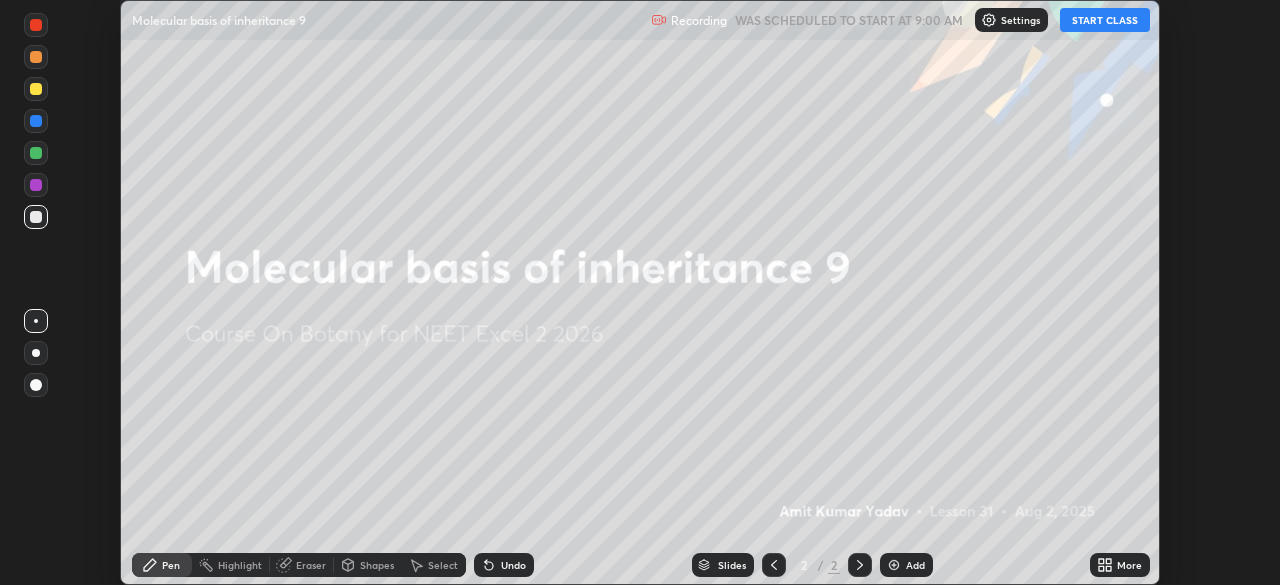 click on "START CLASS" at bounding box center [1105, 20] 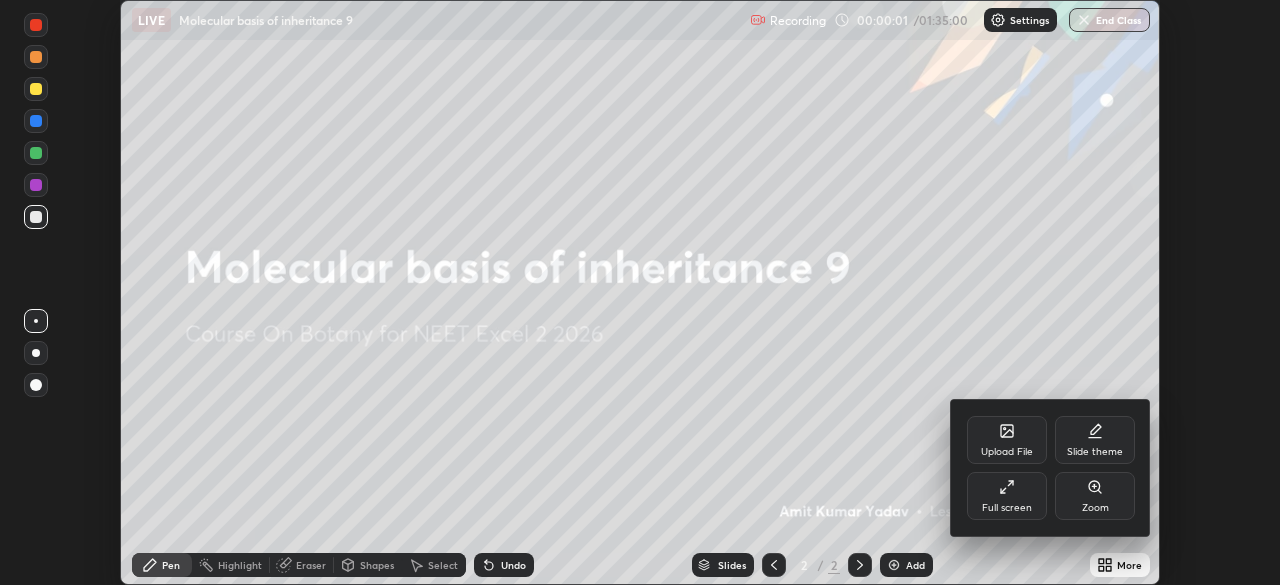 click on "Full screen" at bounding box center [1007, 508] 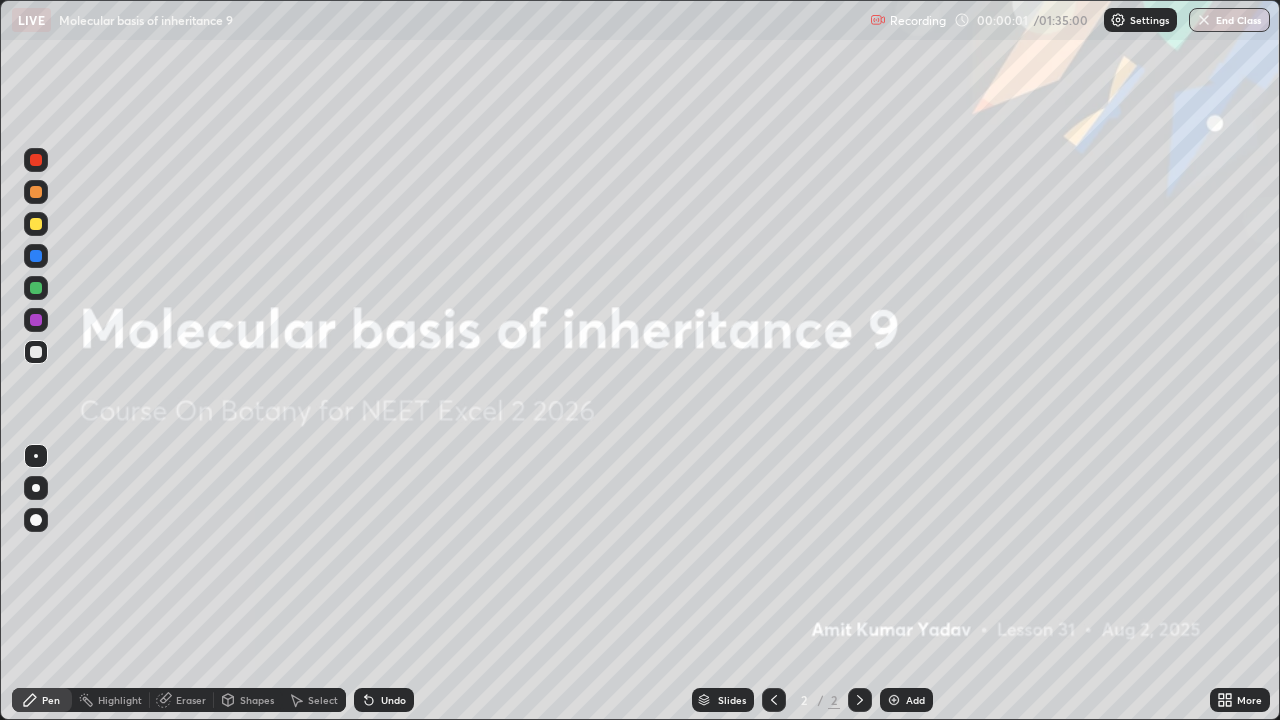 scroll, scrollTop: 99280, scrollLeft: 98720, axis: both 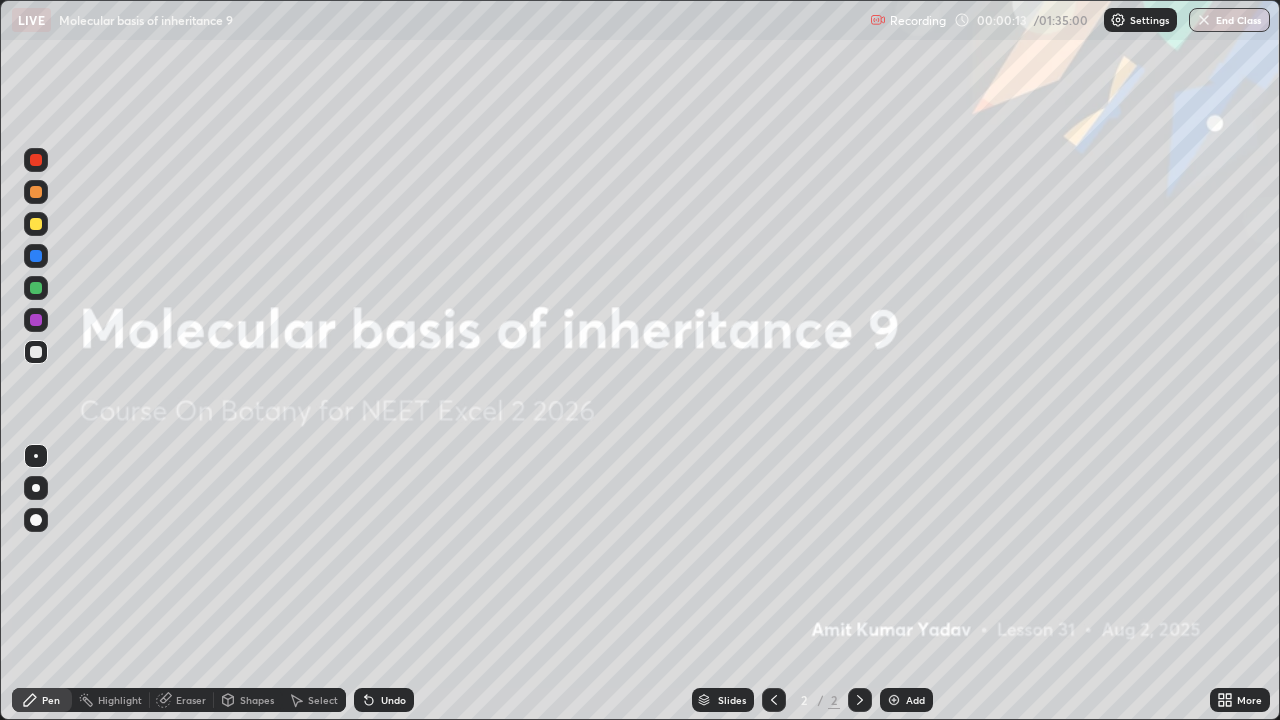 click on "Add" at bounding box center [915, 700] 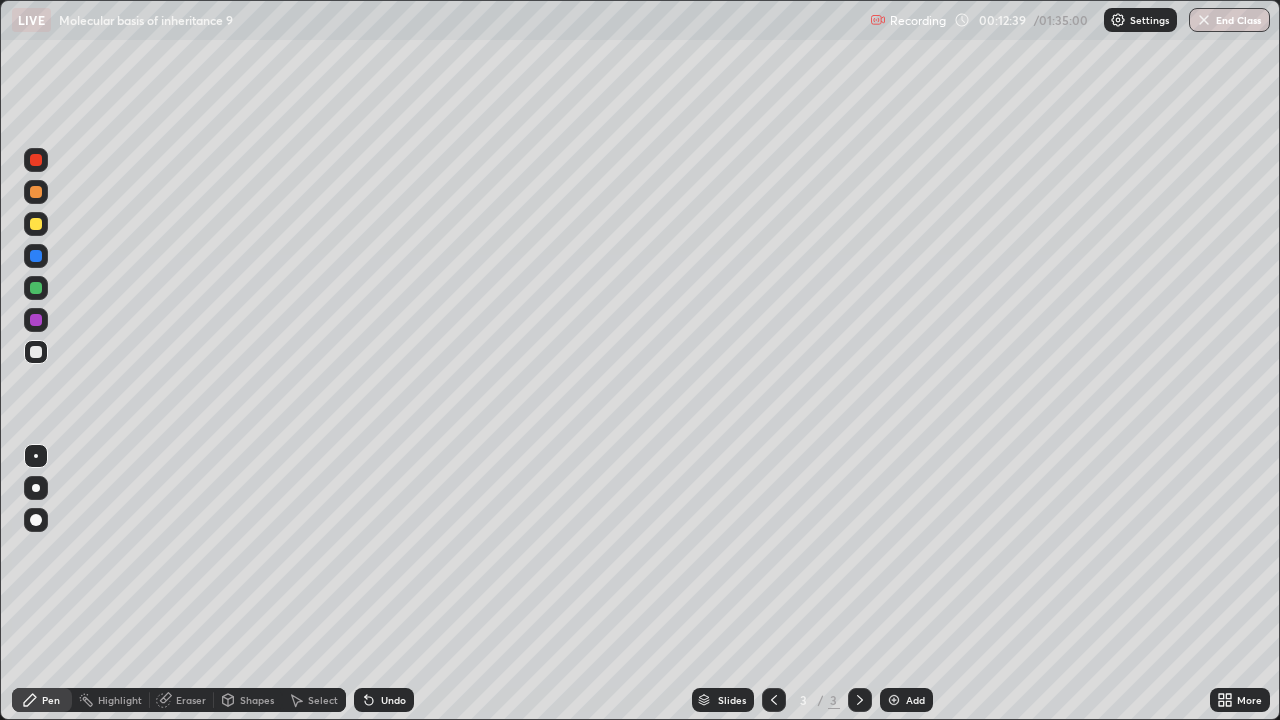 click on "Undo" at bounding box center (393, 700) 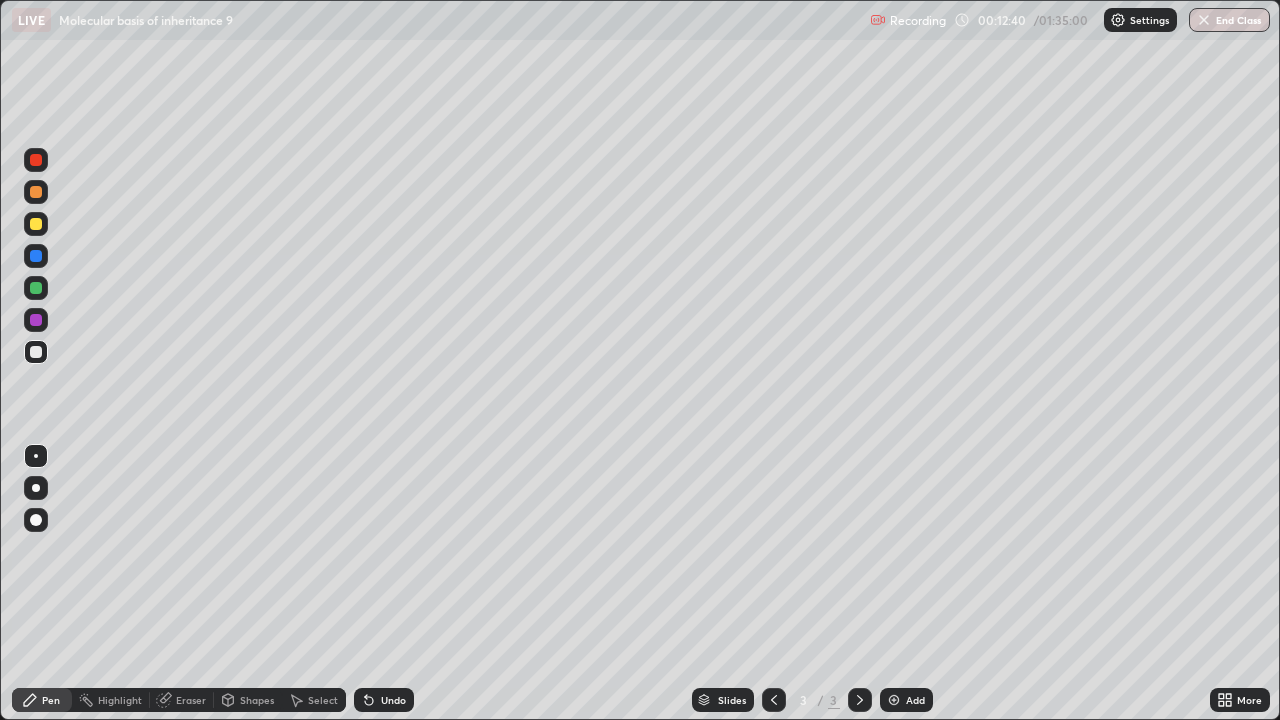 click on "Undo" at bounding box center (384, 700) 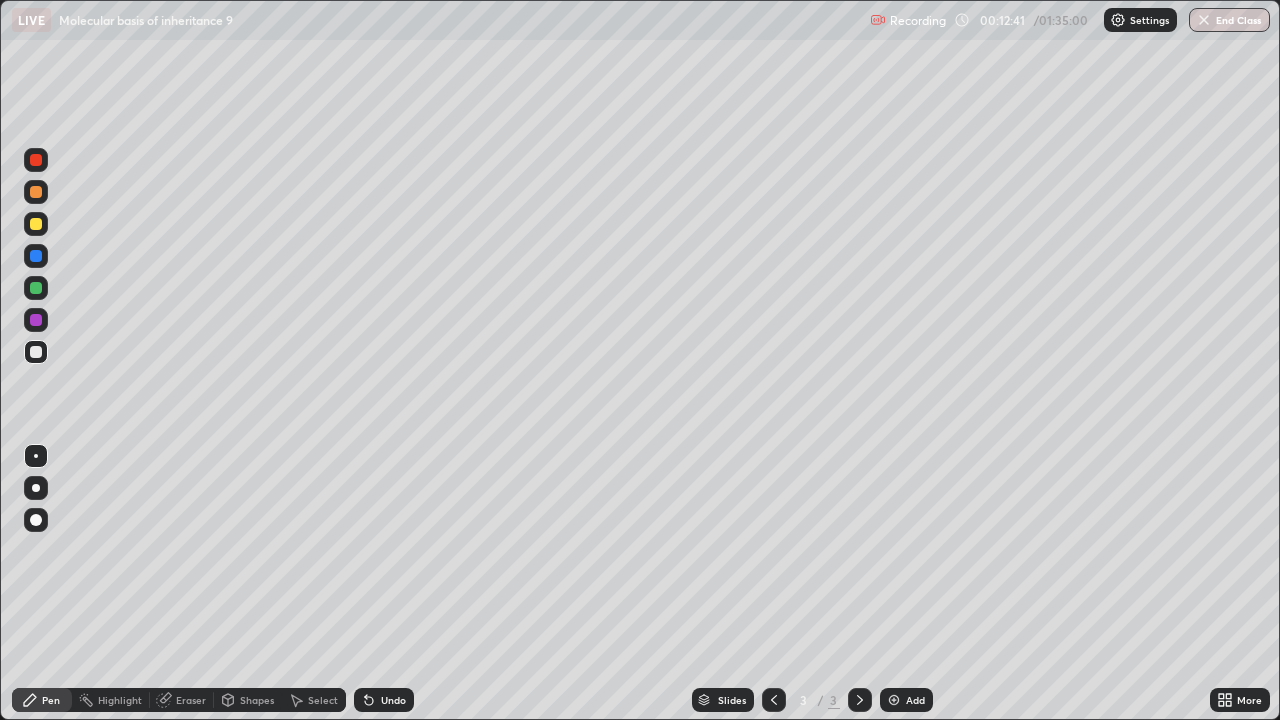 click on "Undo" at bounding box center [393, 700] 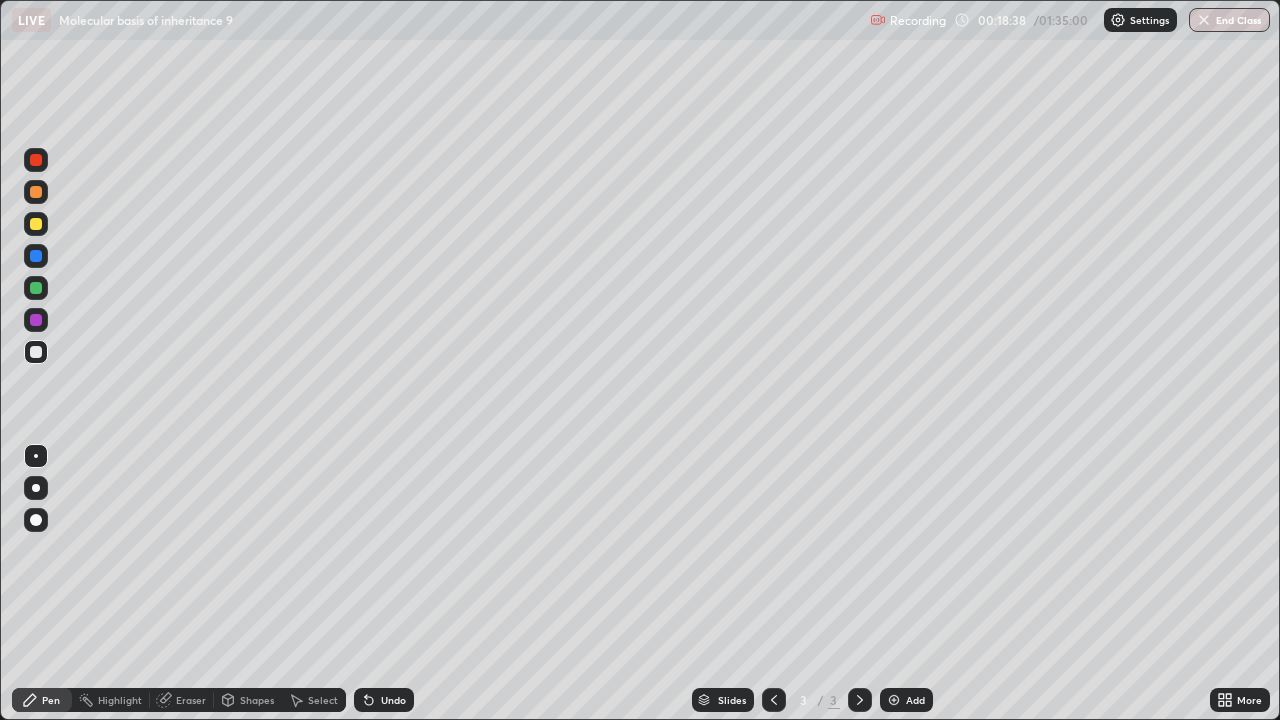 click on "Add" at bounding box center [915, 700] 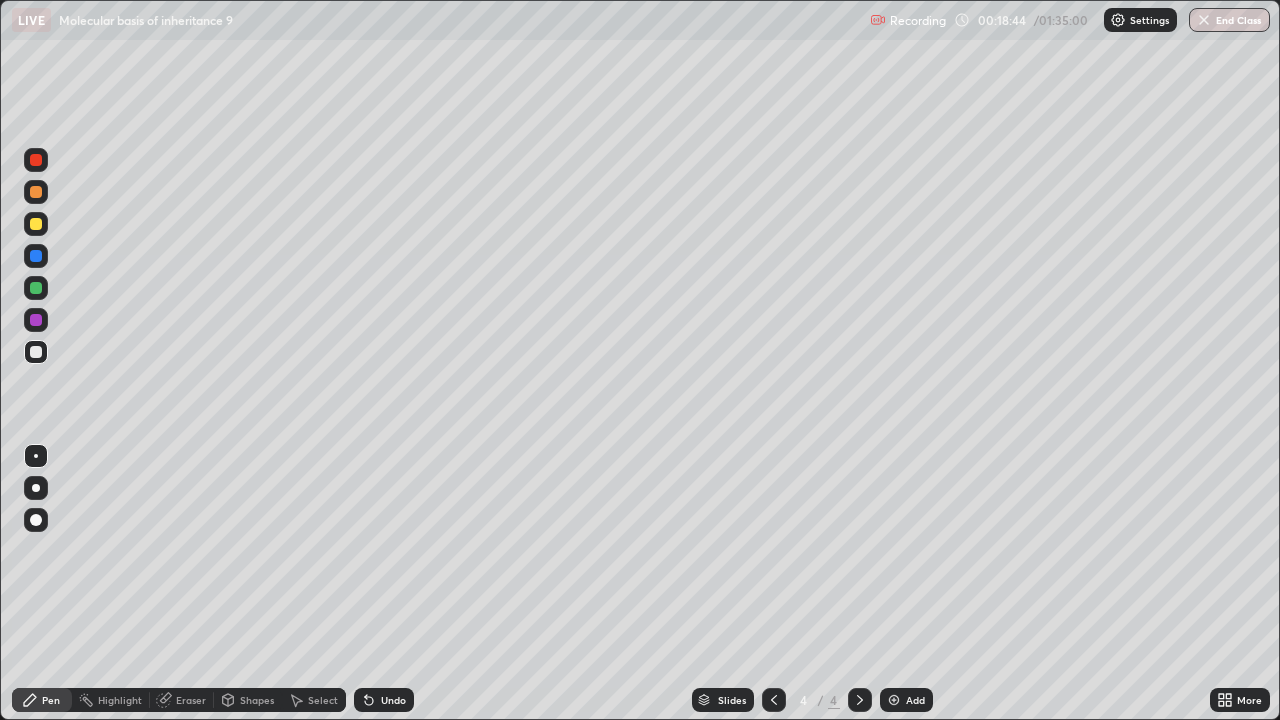 click 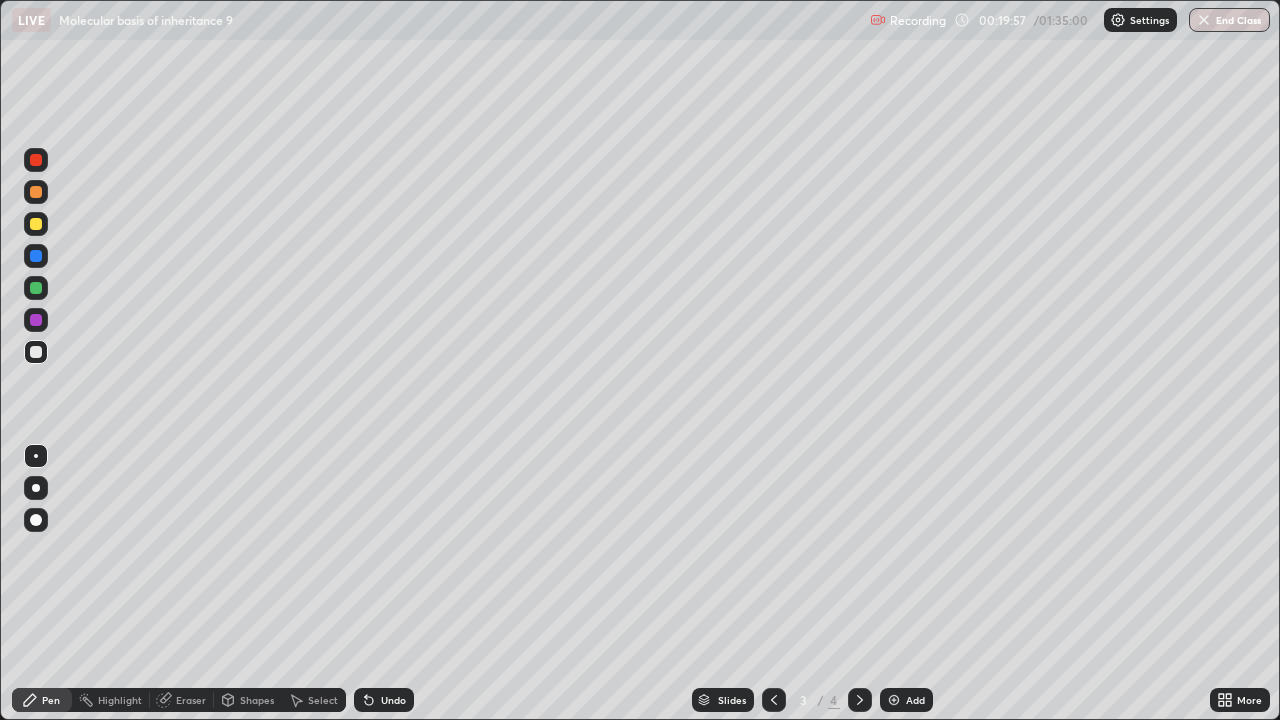 click 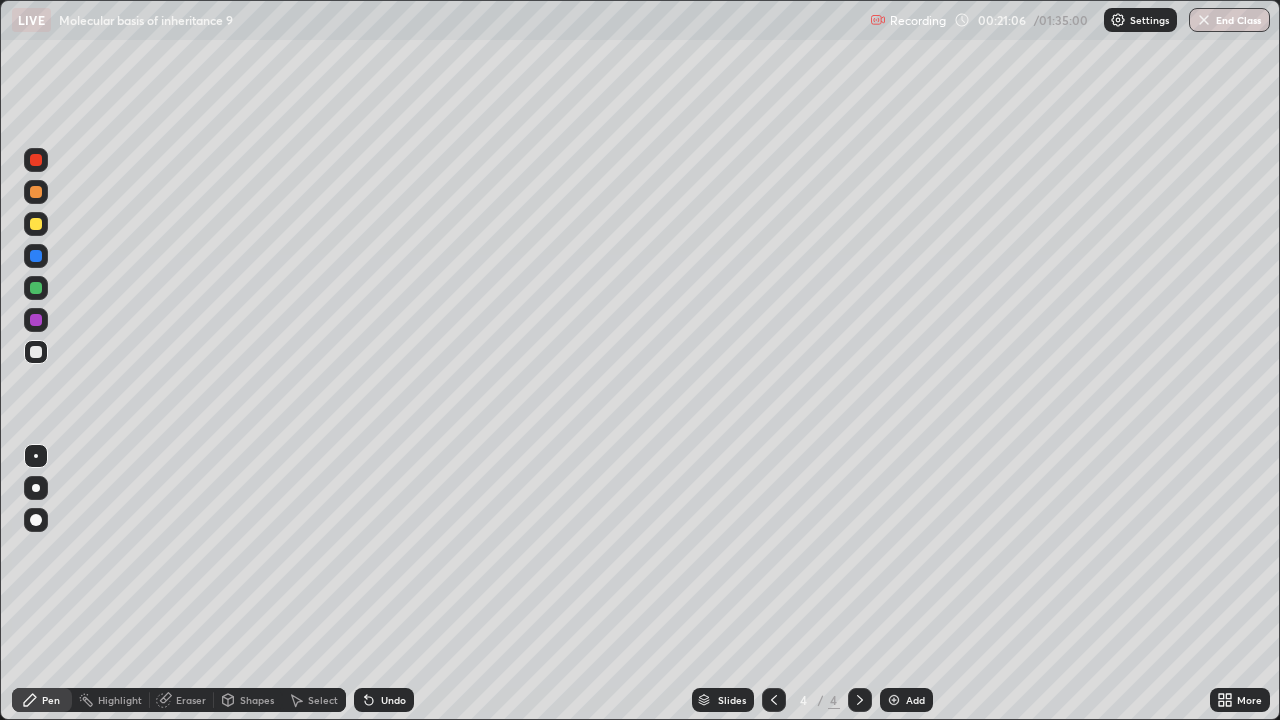 click on "Undo" at bounding box center [393, 700] 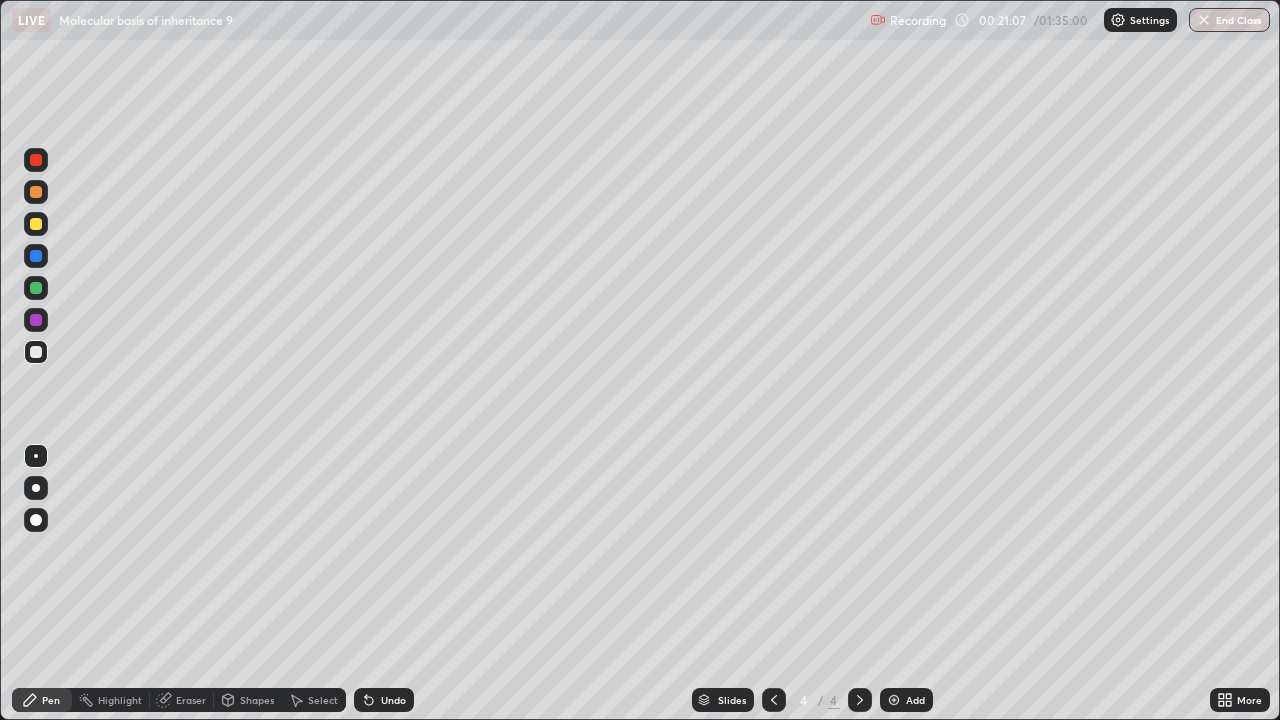 click 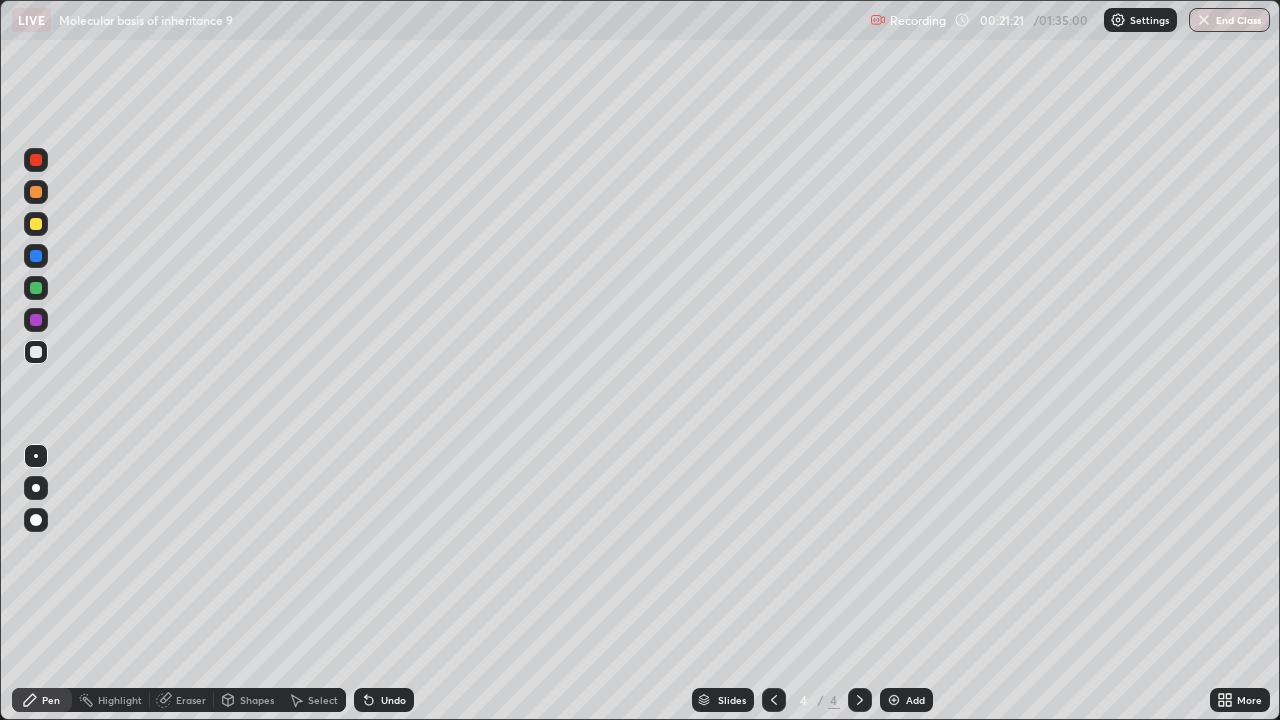 click on "Undo" at bounding box center (393, 700) 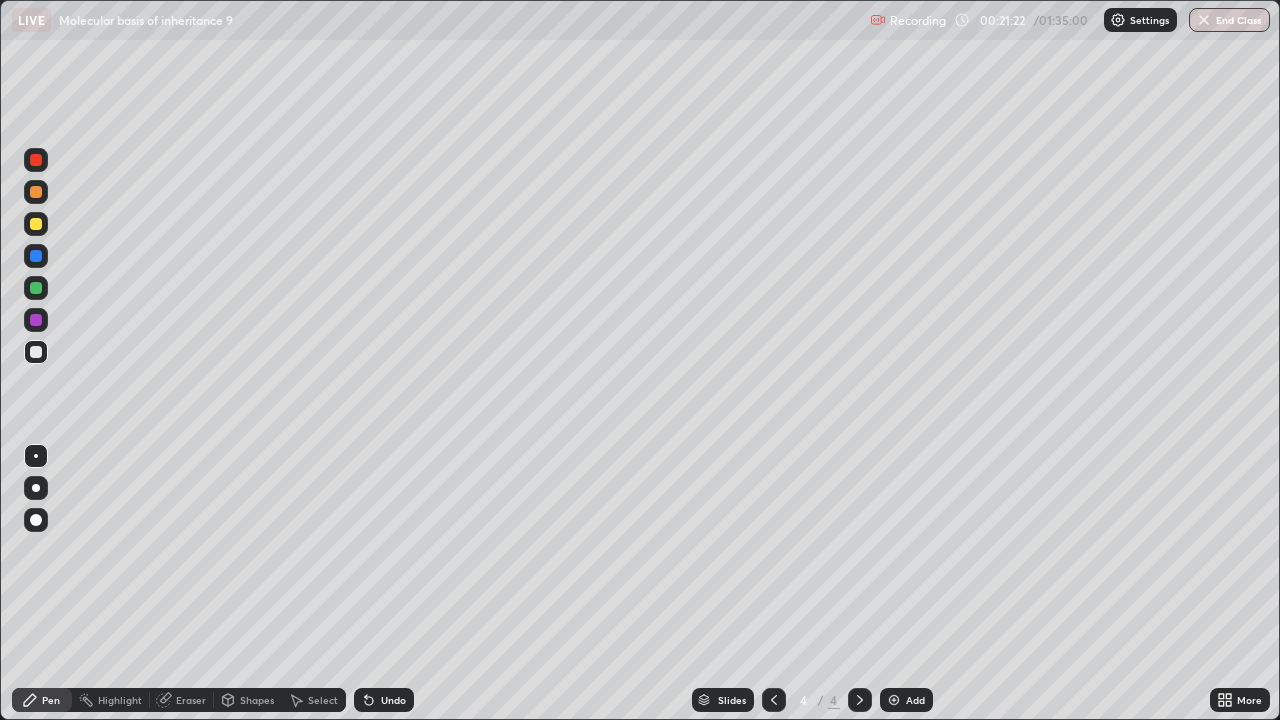 click on "Undo" at bounding box center (393, 700) 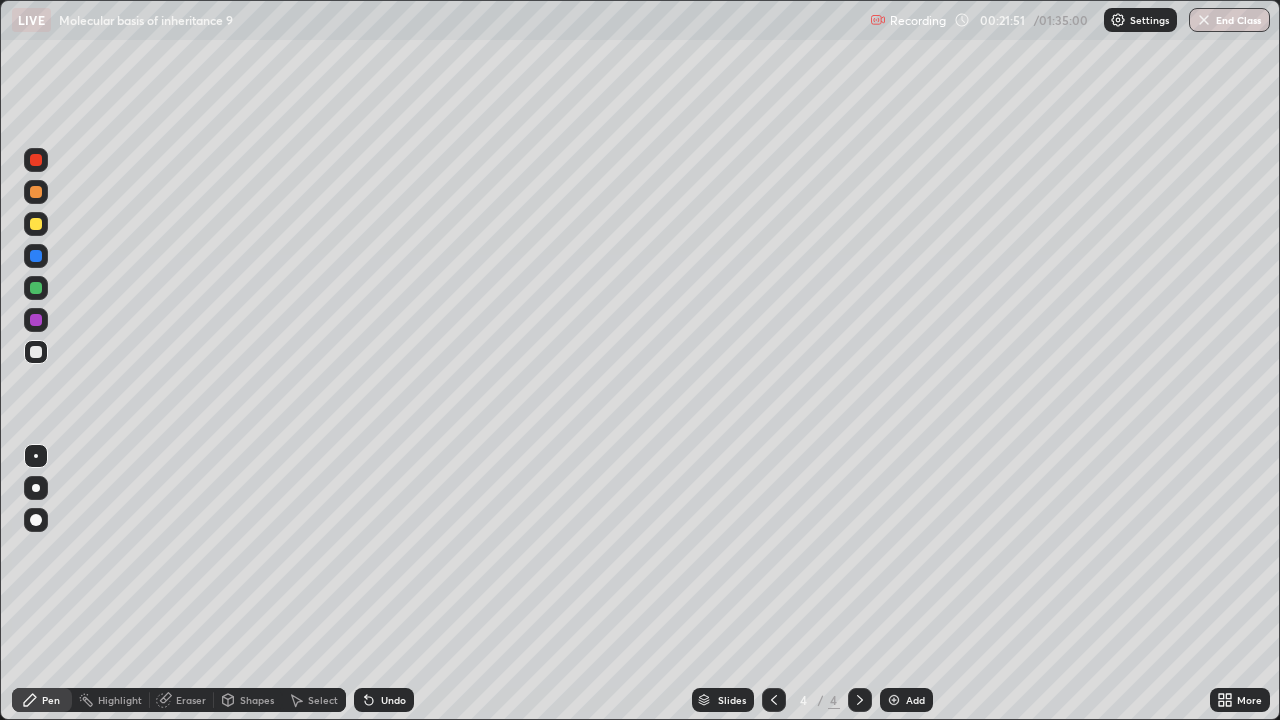 click on "Undo" at bounding box center [393, 700] 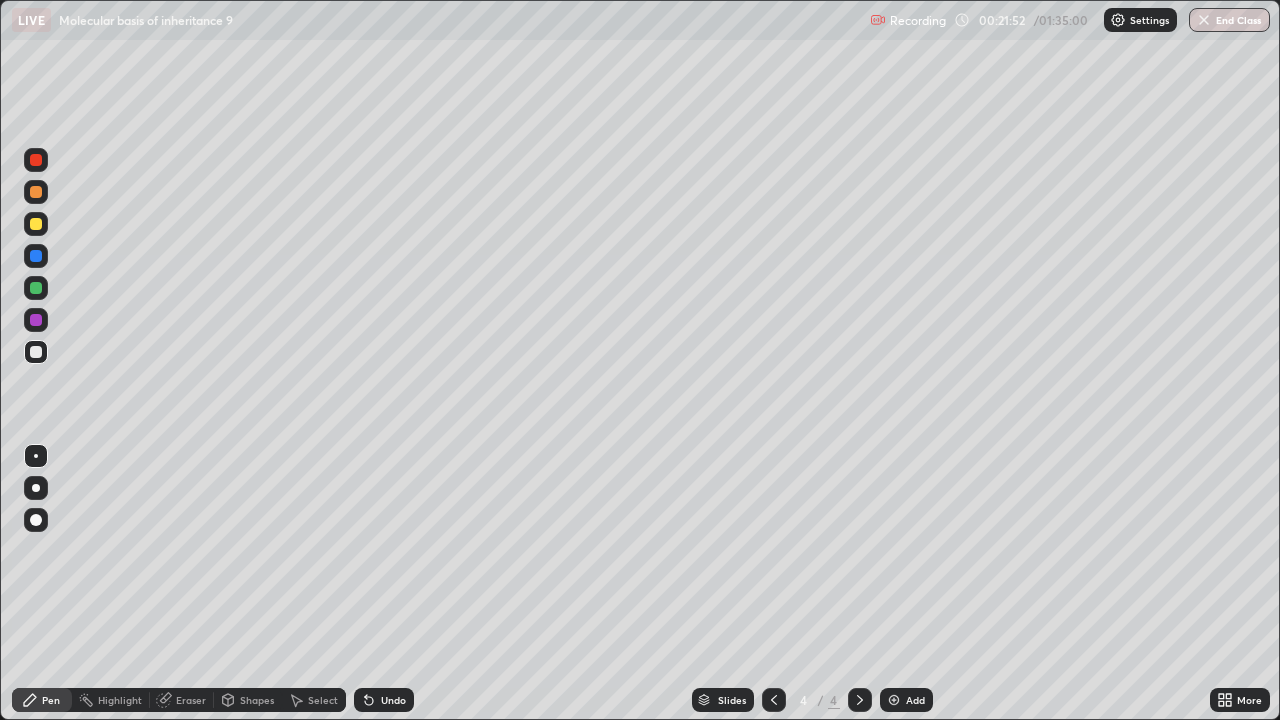 click on "Undo" at bounding box center (384, 700) 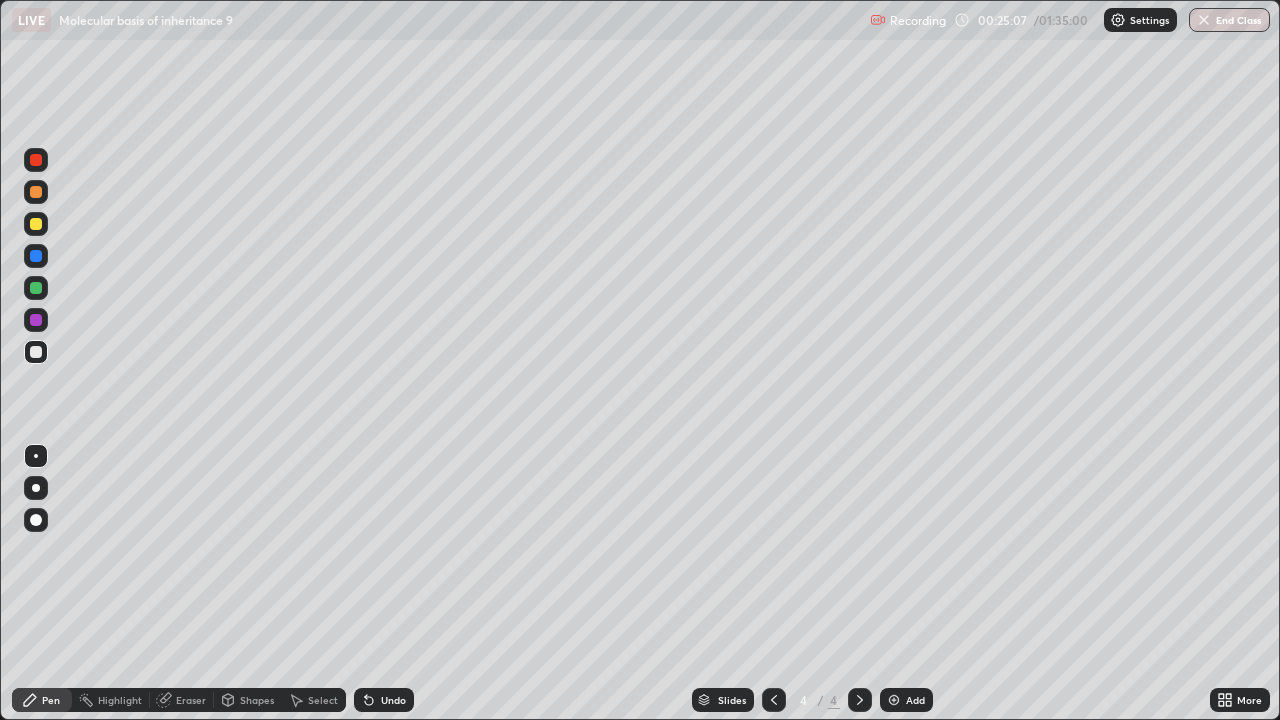 click at bounding box center (894, 700) 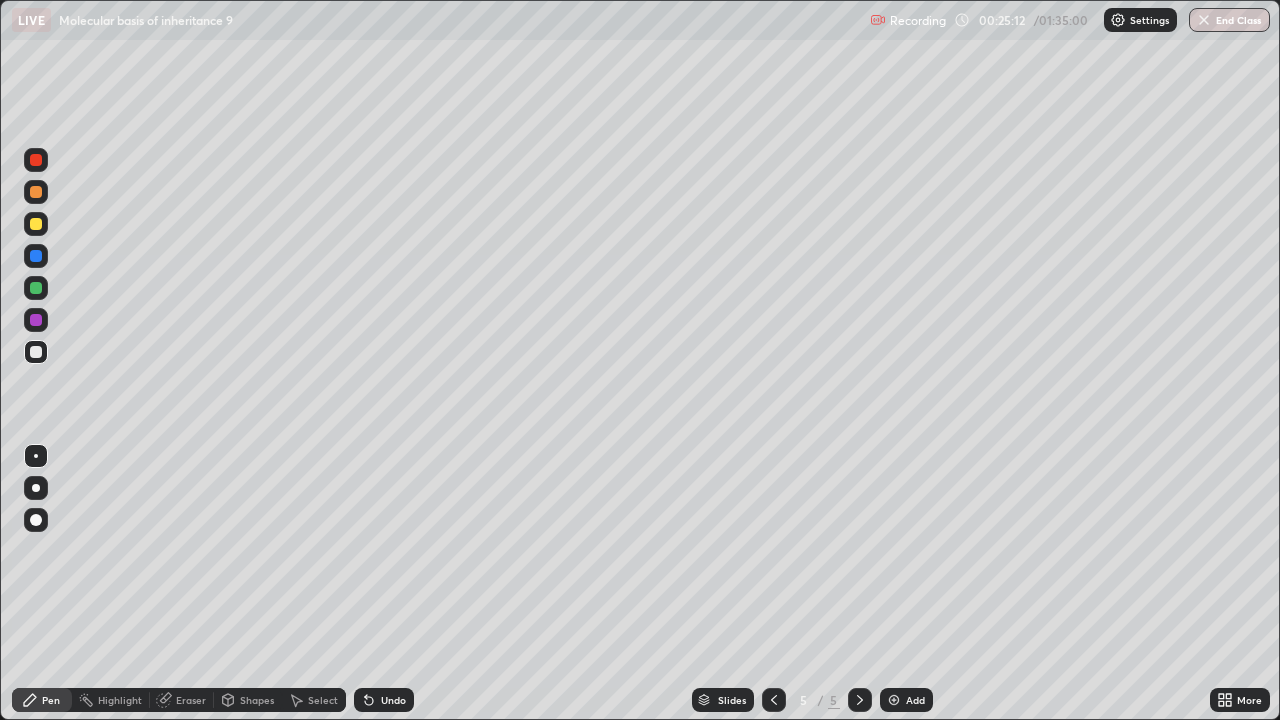 click at bounding box center [36, 224] 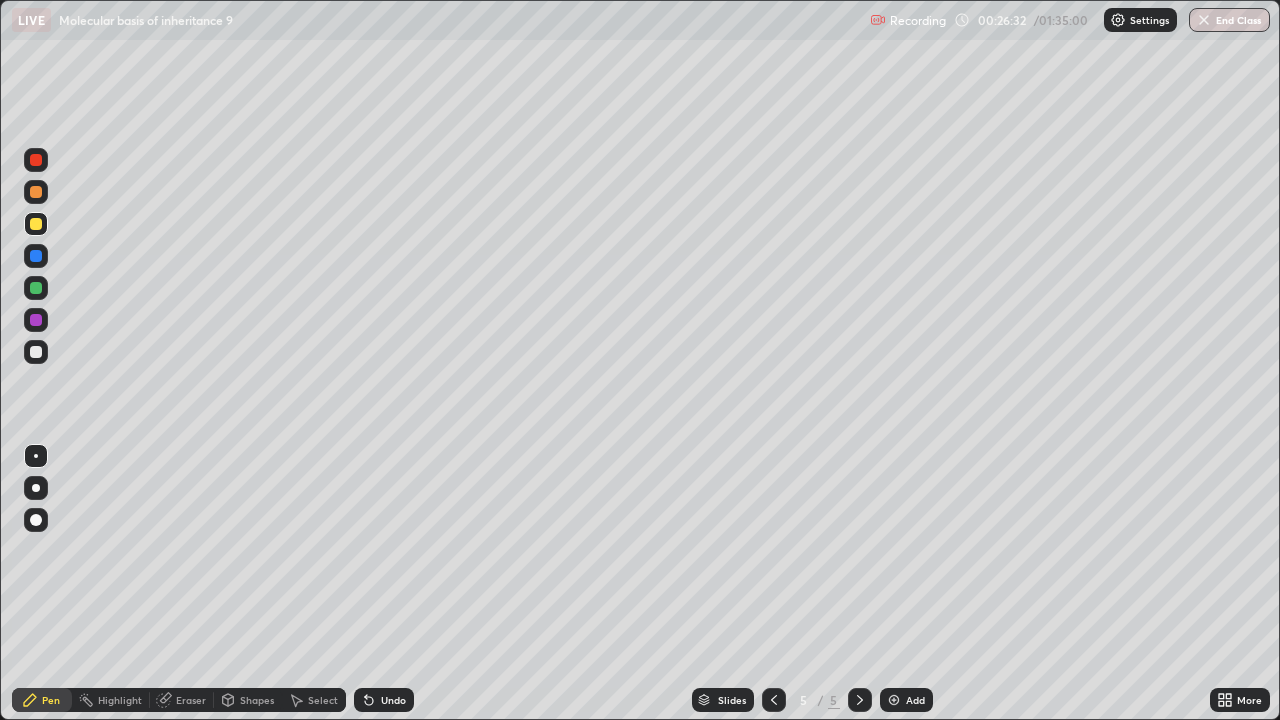 click at bounding box center [36, 352] 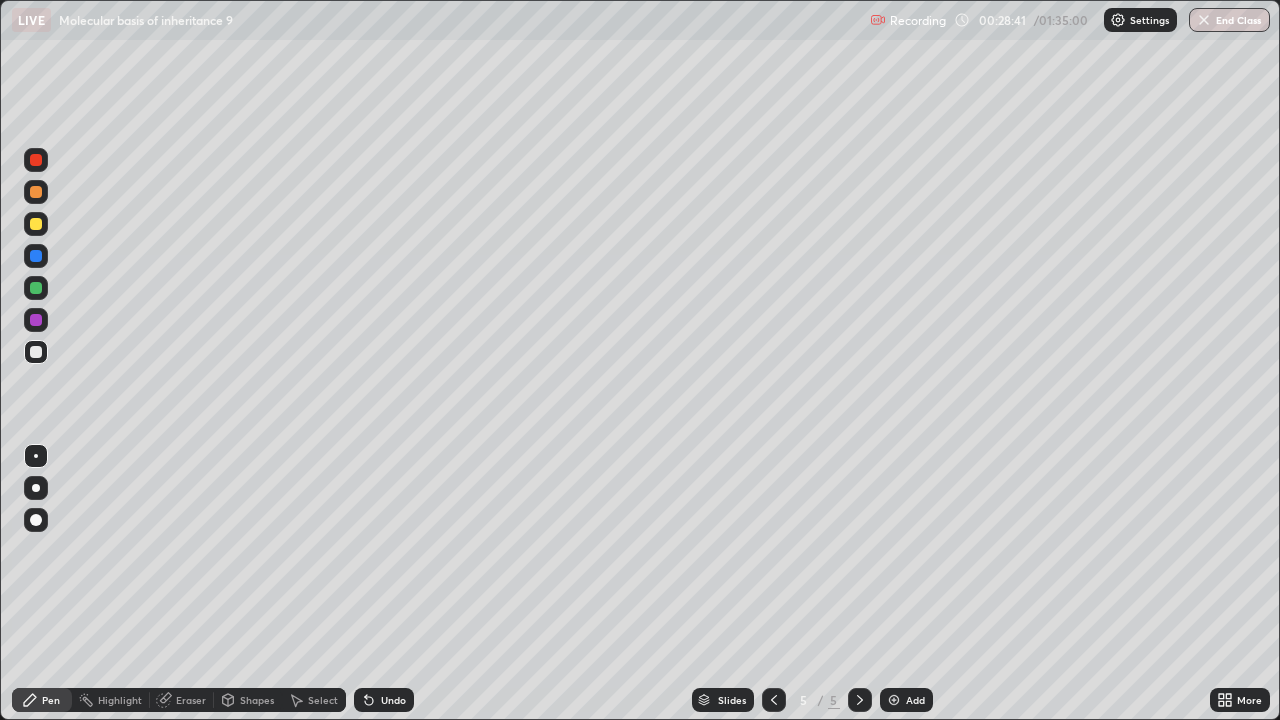 click on "Undo" at bounding box center (393, 700) 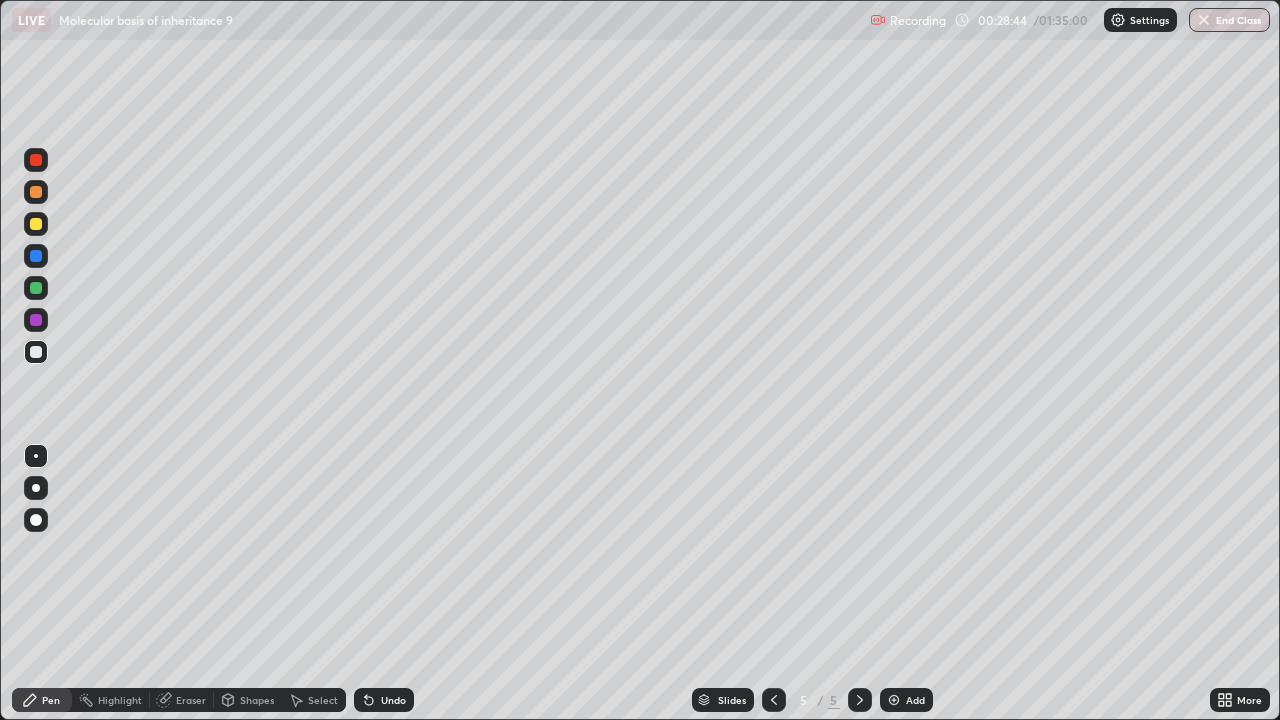 click on "Undo" at bounding box center (393, 700) 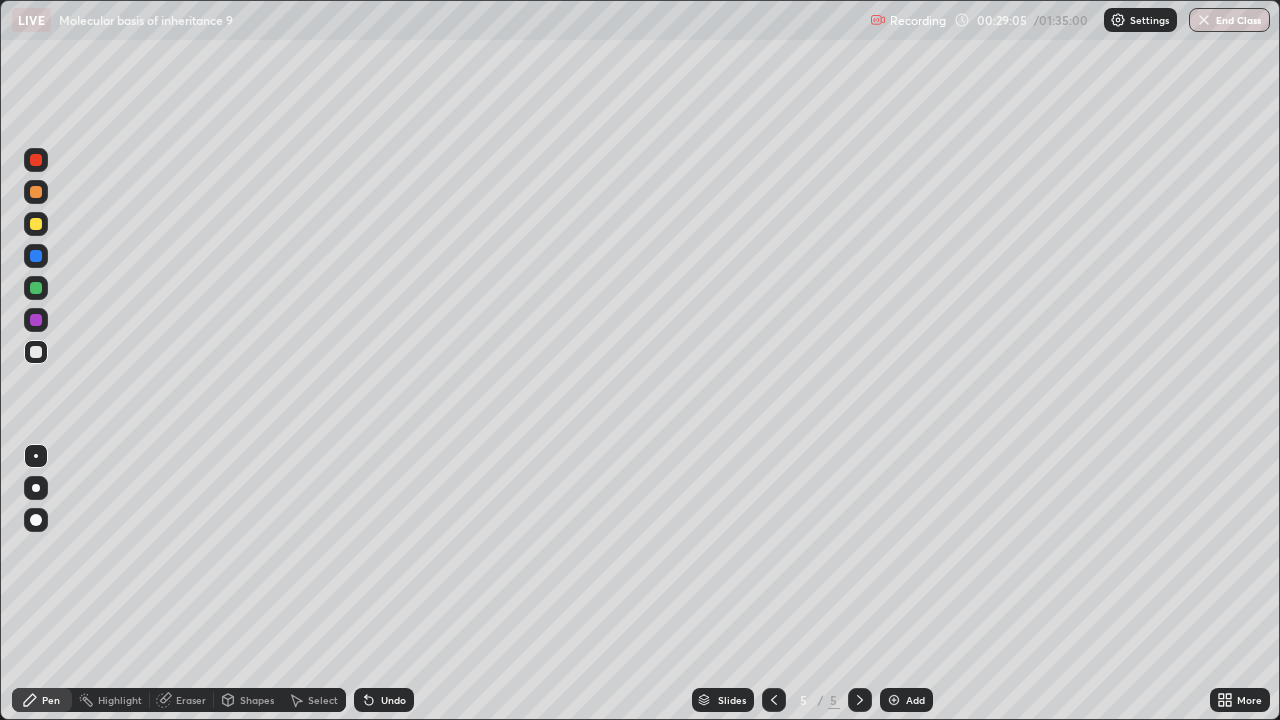 click on "Undo" at bounding box center [384, 700] 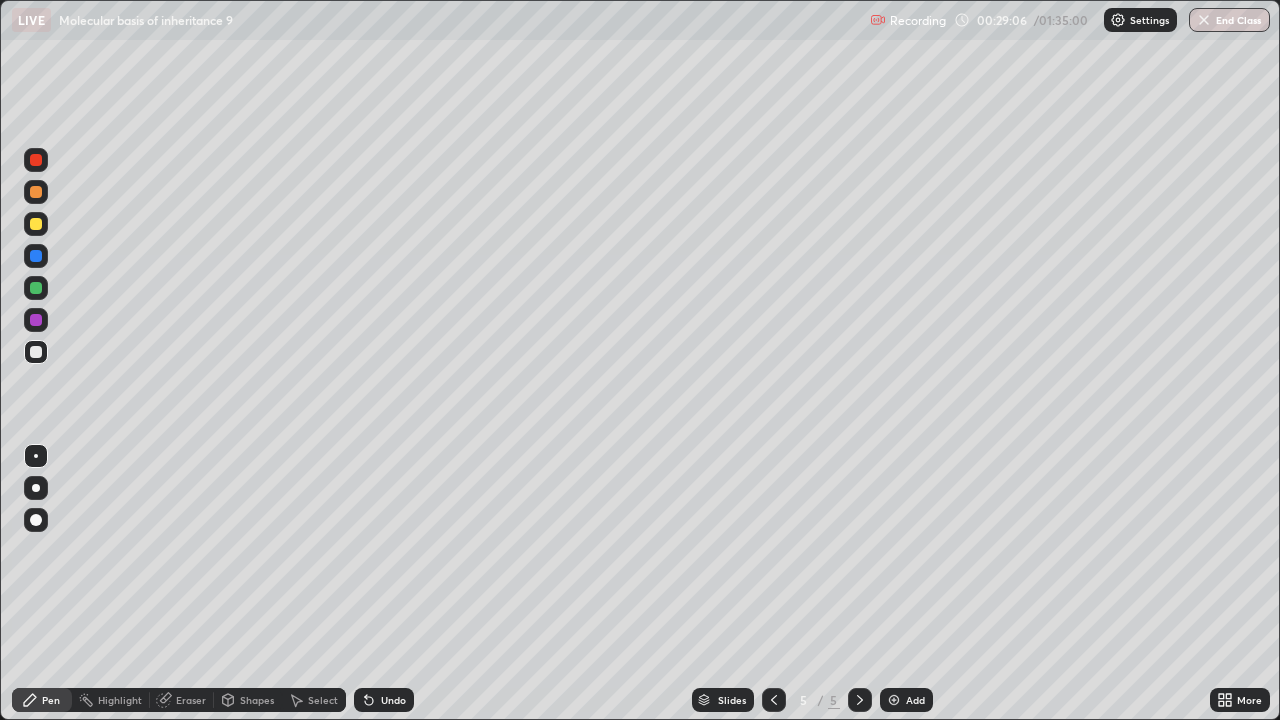 click on "Undo" at bounding box center (393, 700) 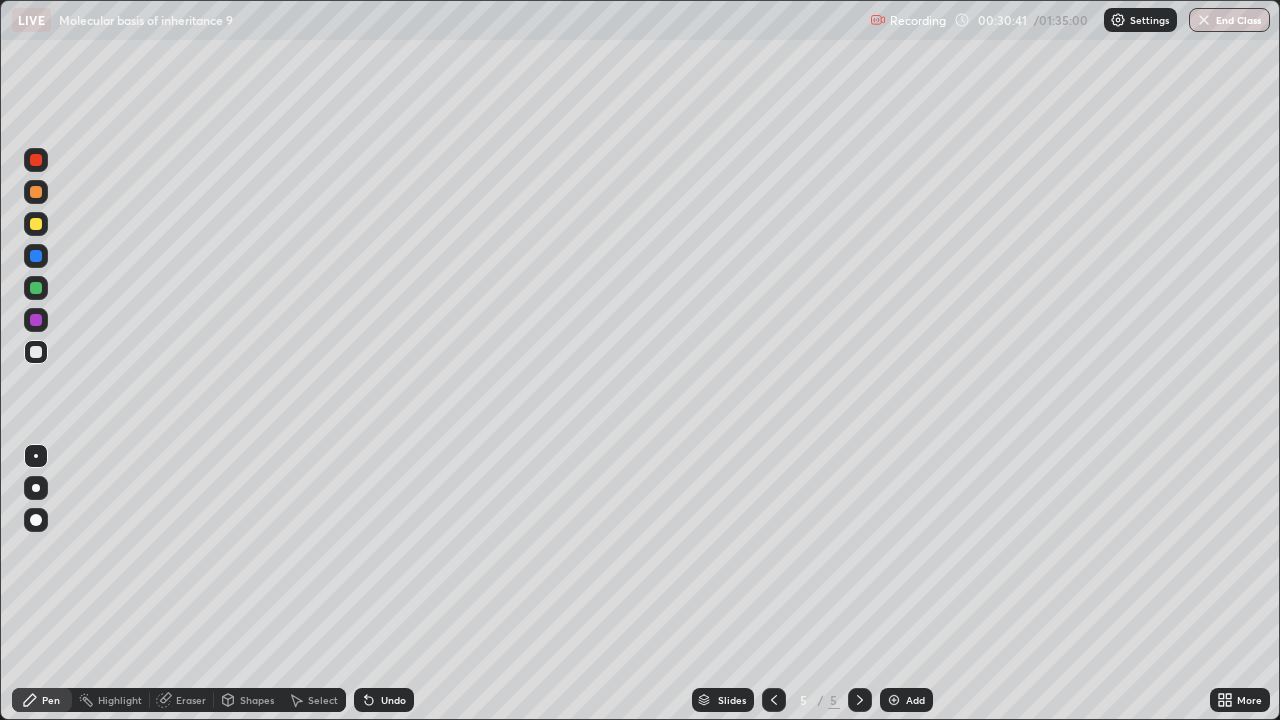 click at bounding box center (36, 160) 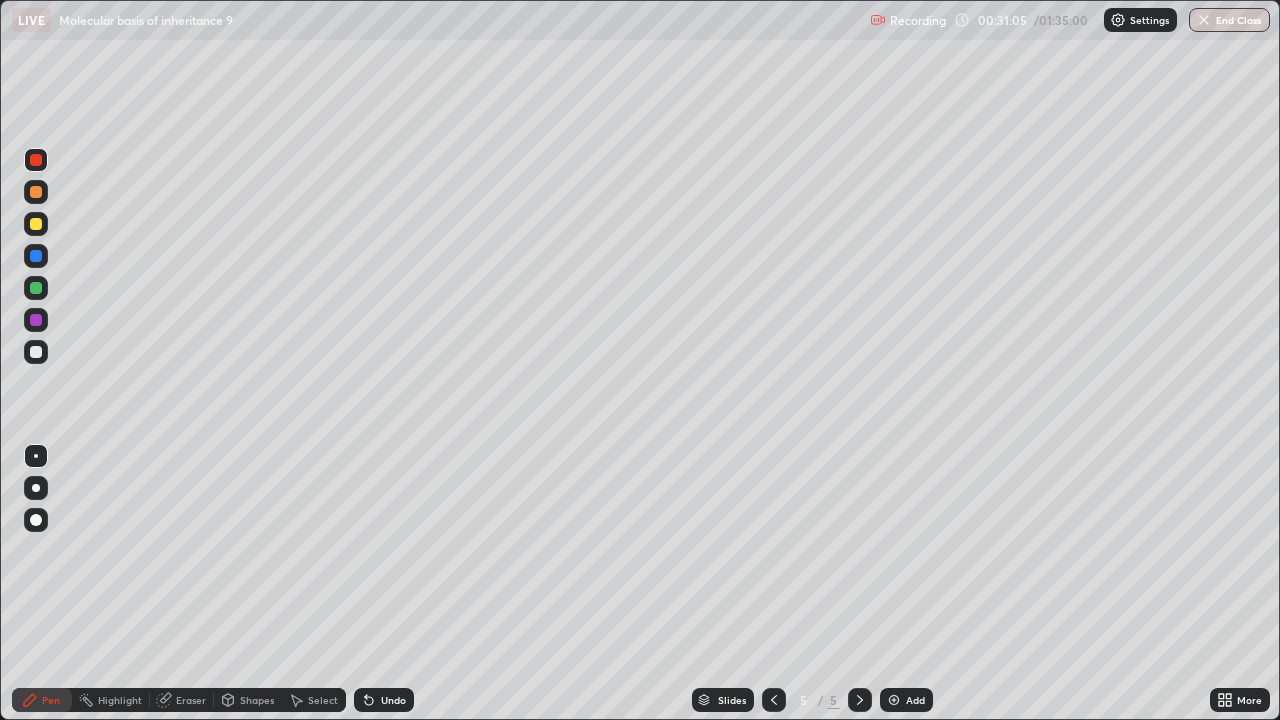 click at bounding box center (36, 352) 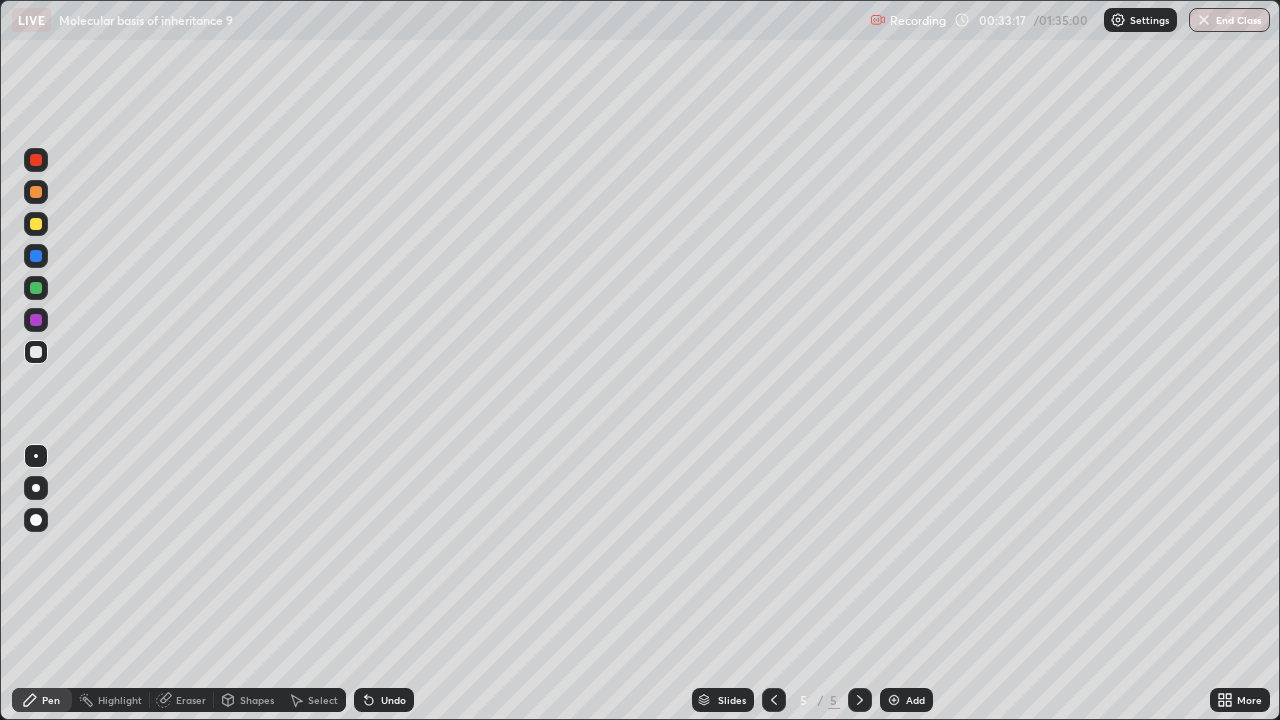 click at bounding box center (36, 160) 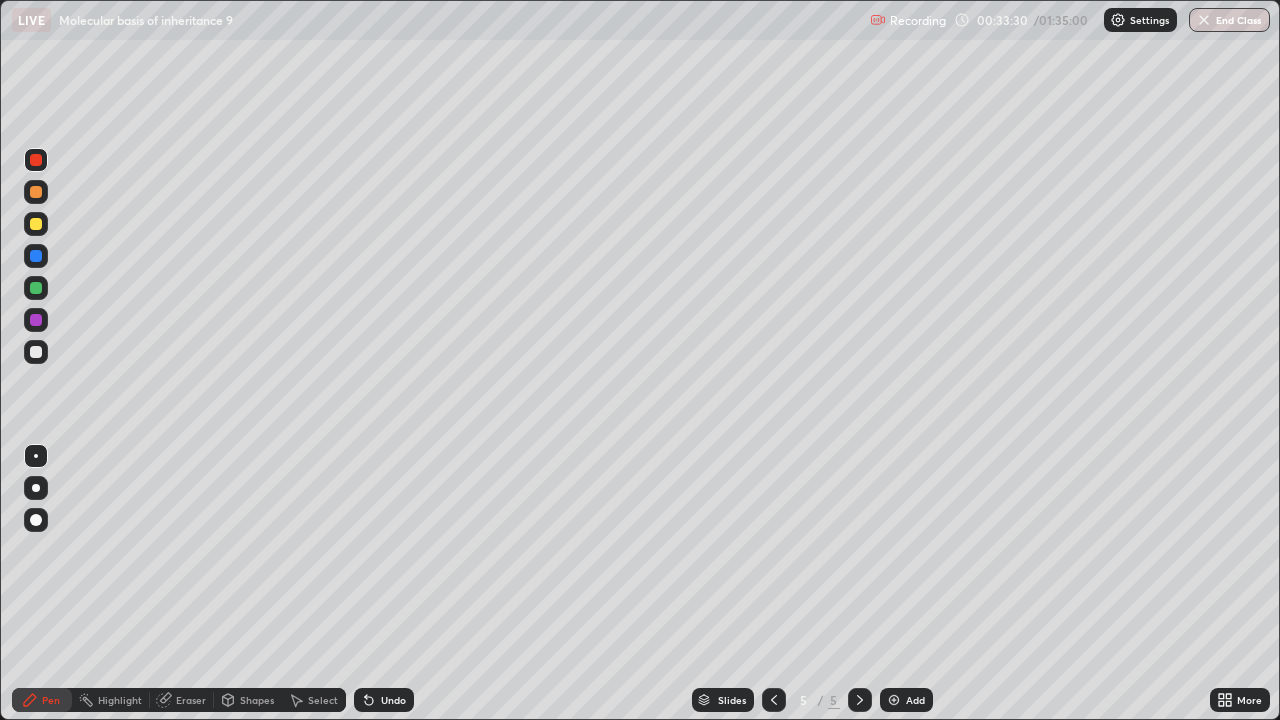 click at bounding box center [36, 352] 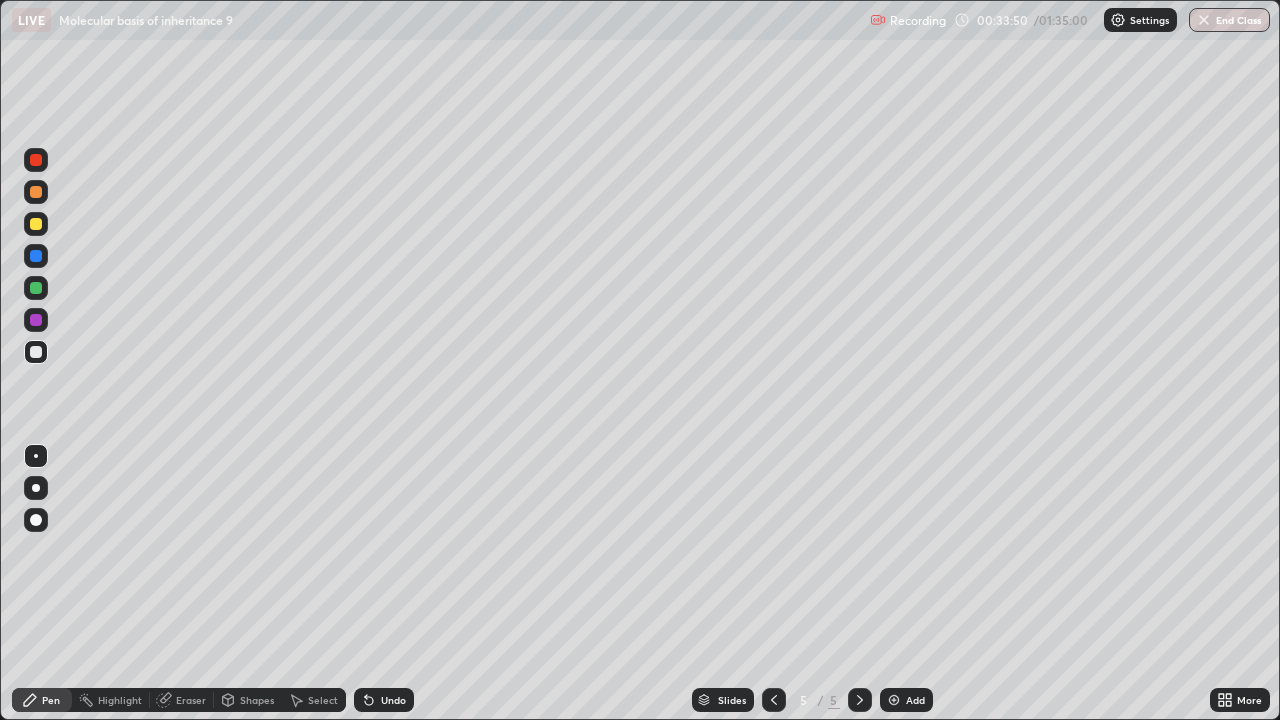 click at bounding box center (36, 160) 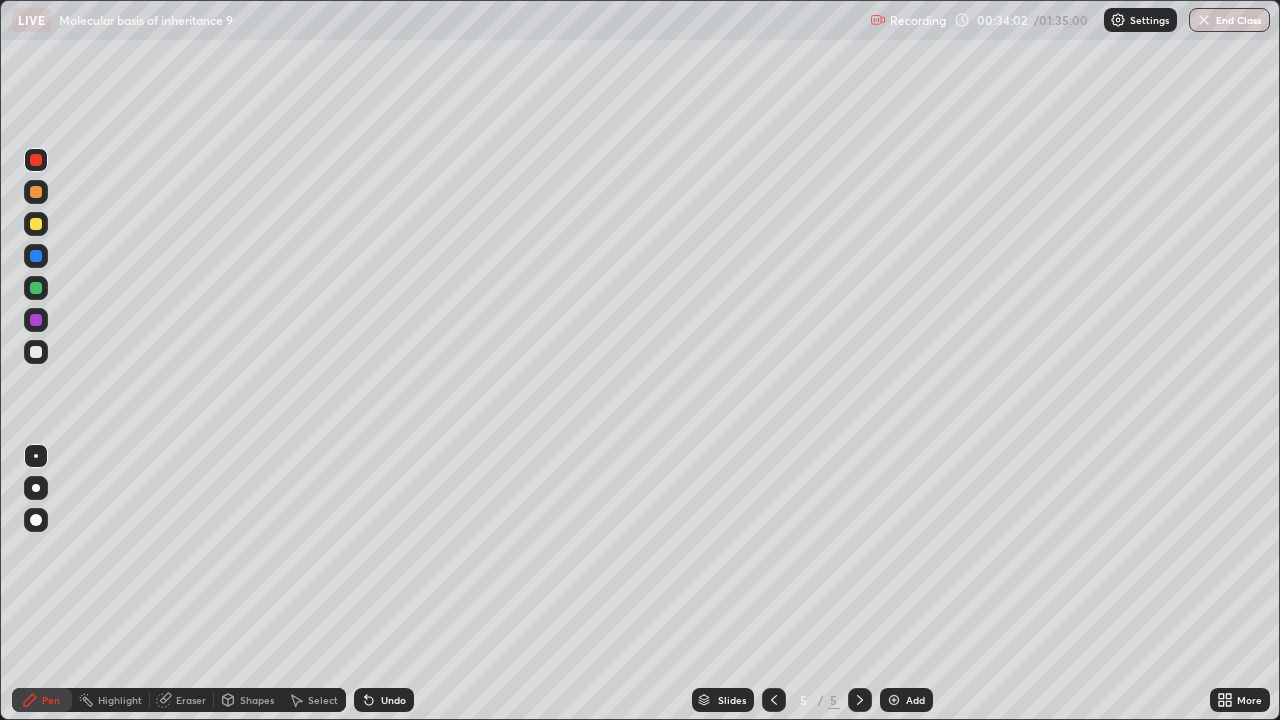 click on "Undo" at bounding box center (384, 700) 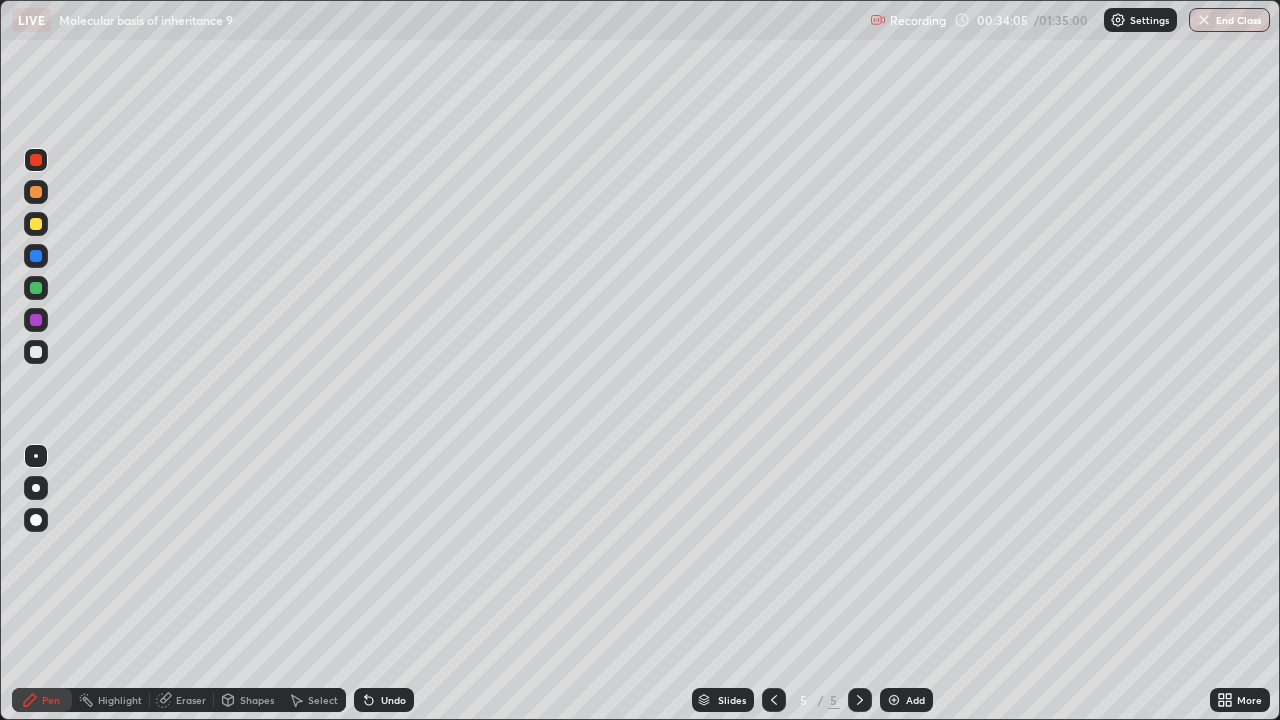 click at bounding box center (36, 352) 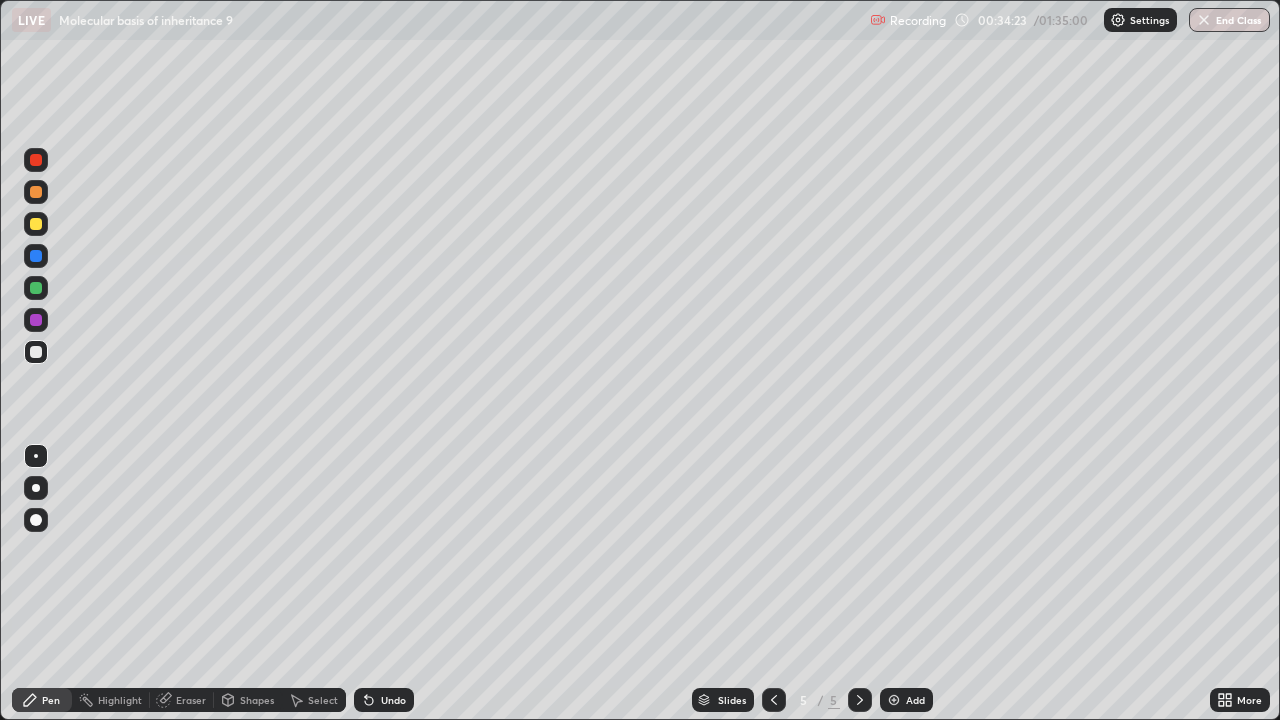 click at bounding box center [36, 352] 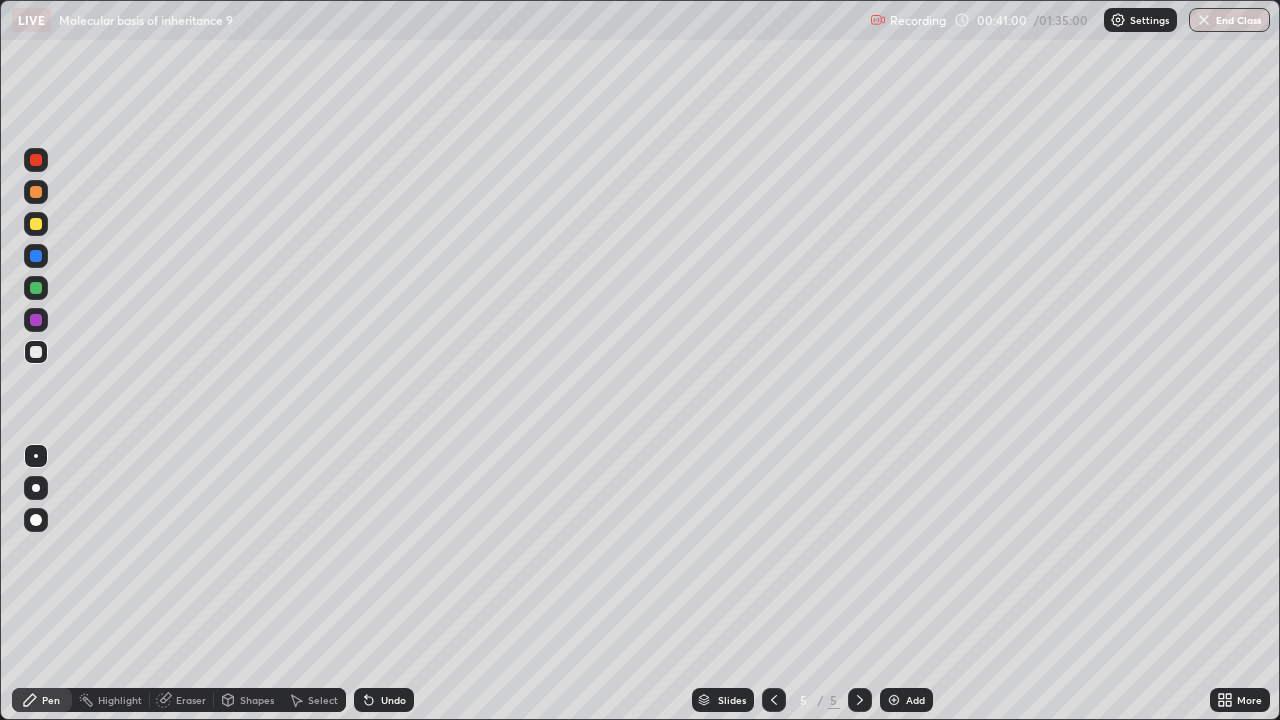 click on "Add" at bounding box center (915, 700) 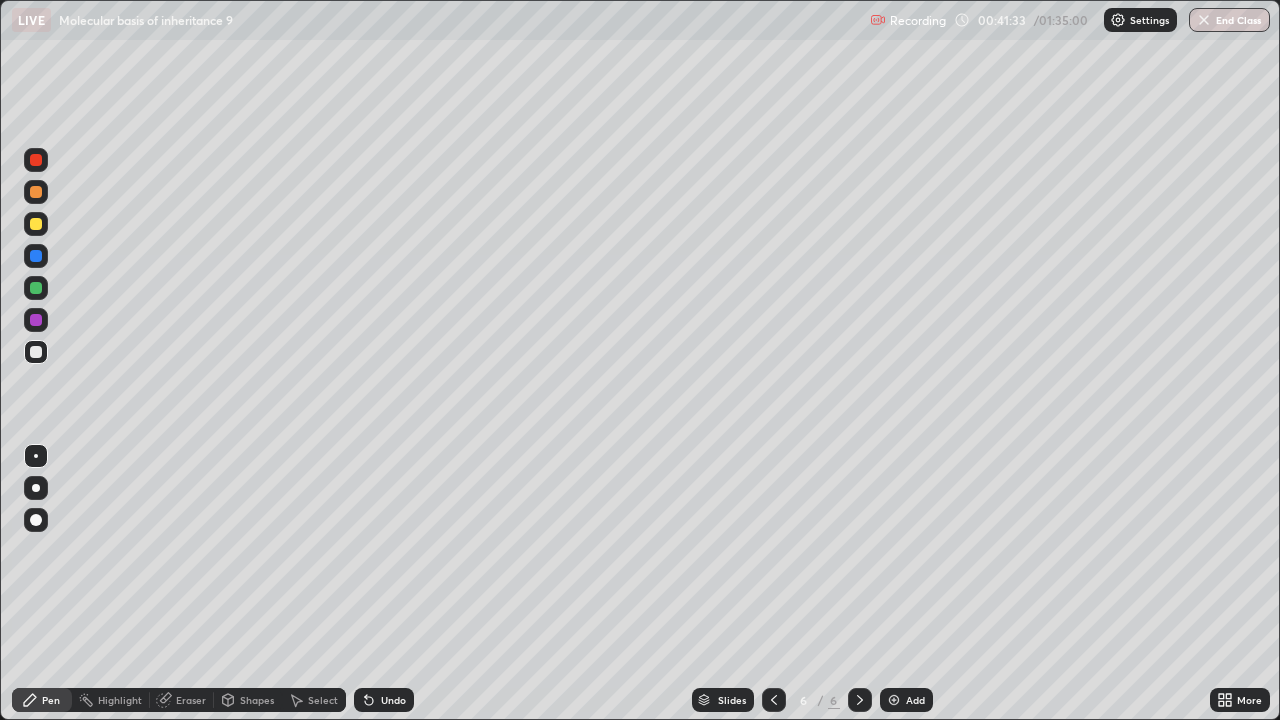 click at bounding box center [36, 224] 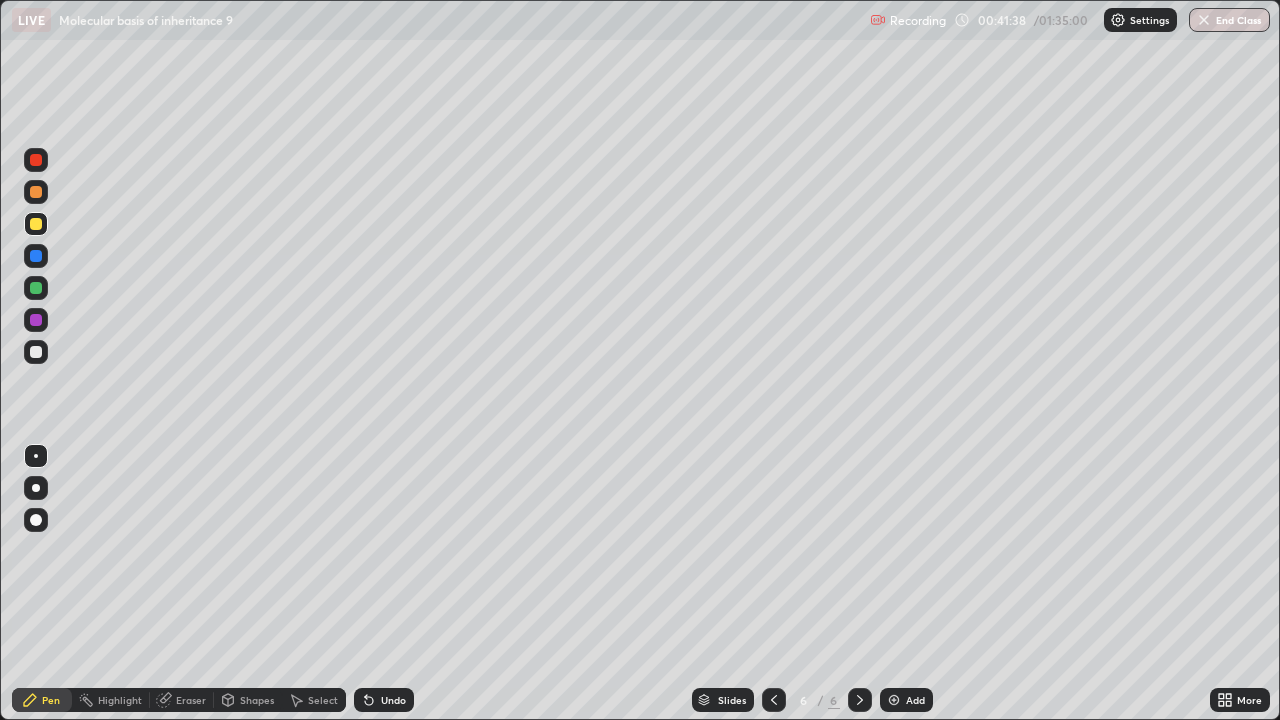 click at bounding box center (36, 224) 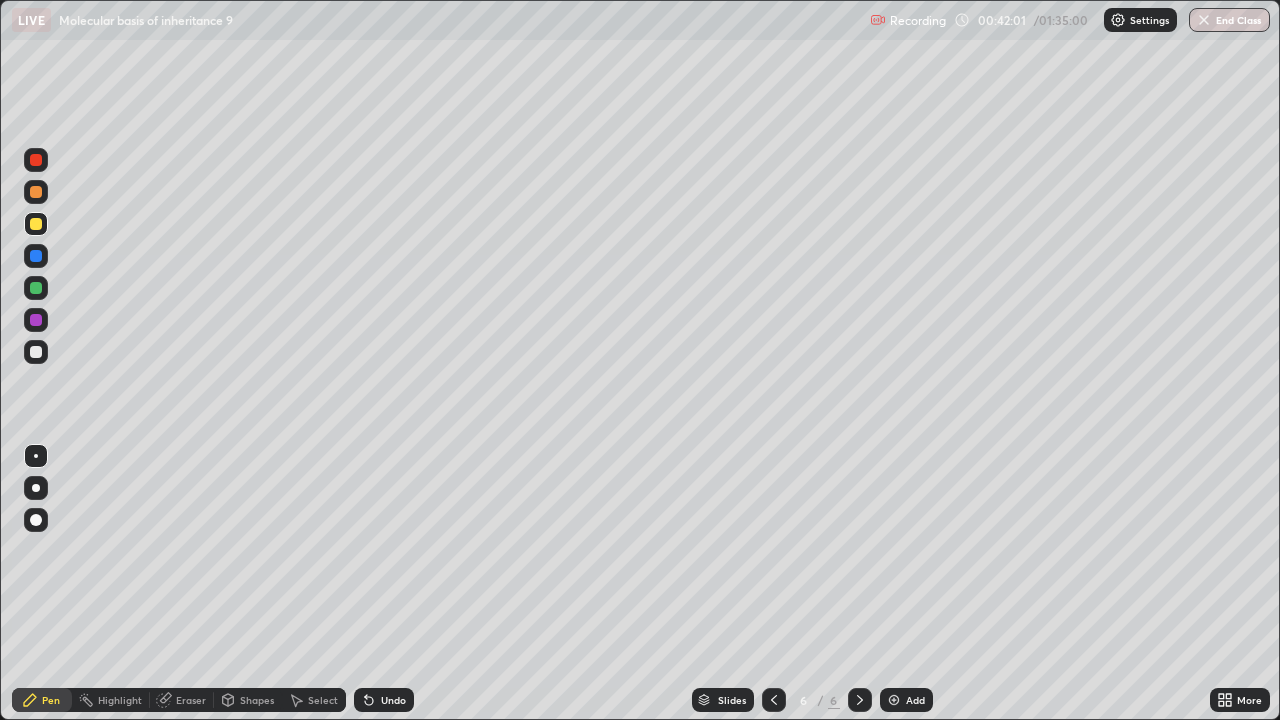 click at bounding box center (36, 160) 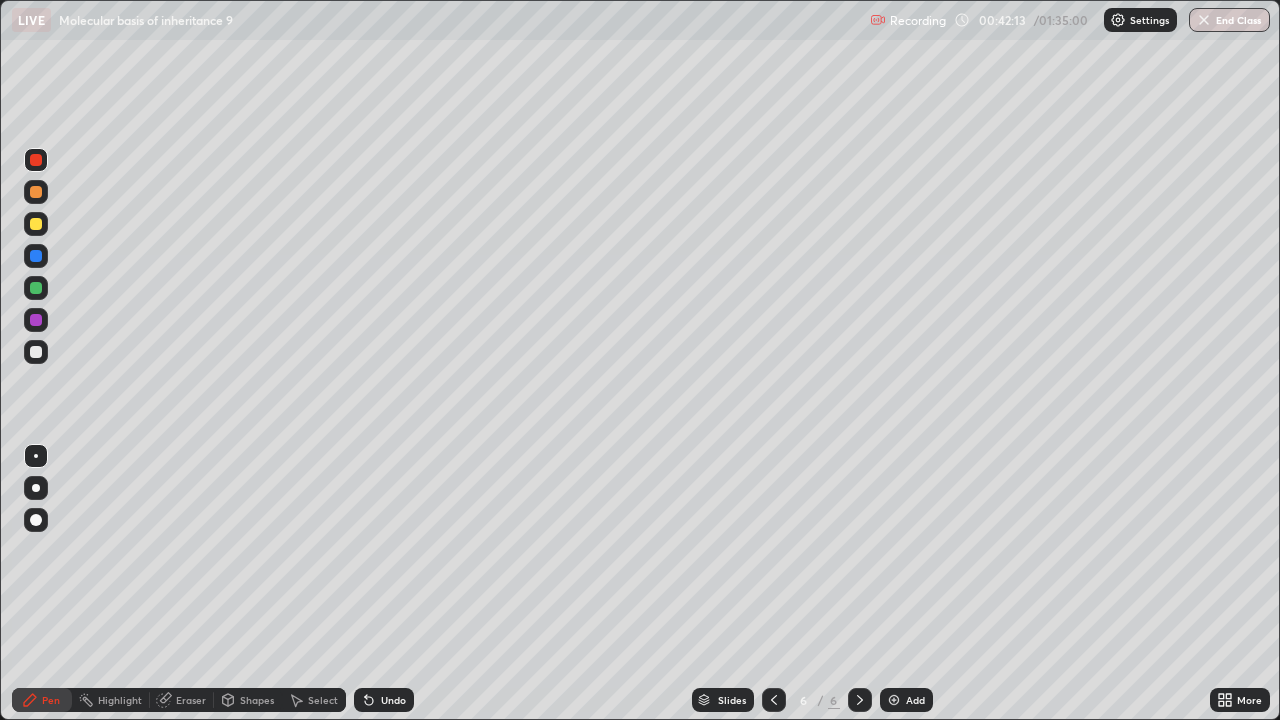 click at bounding box center [36, 352] 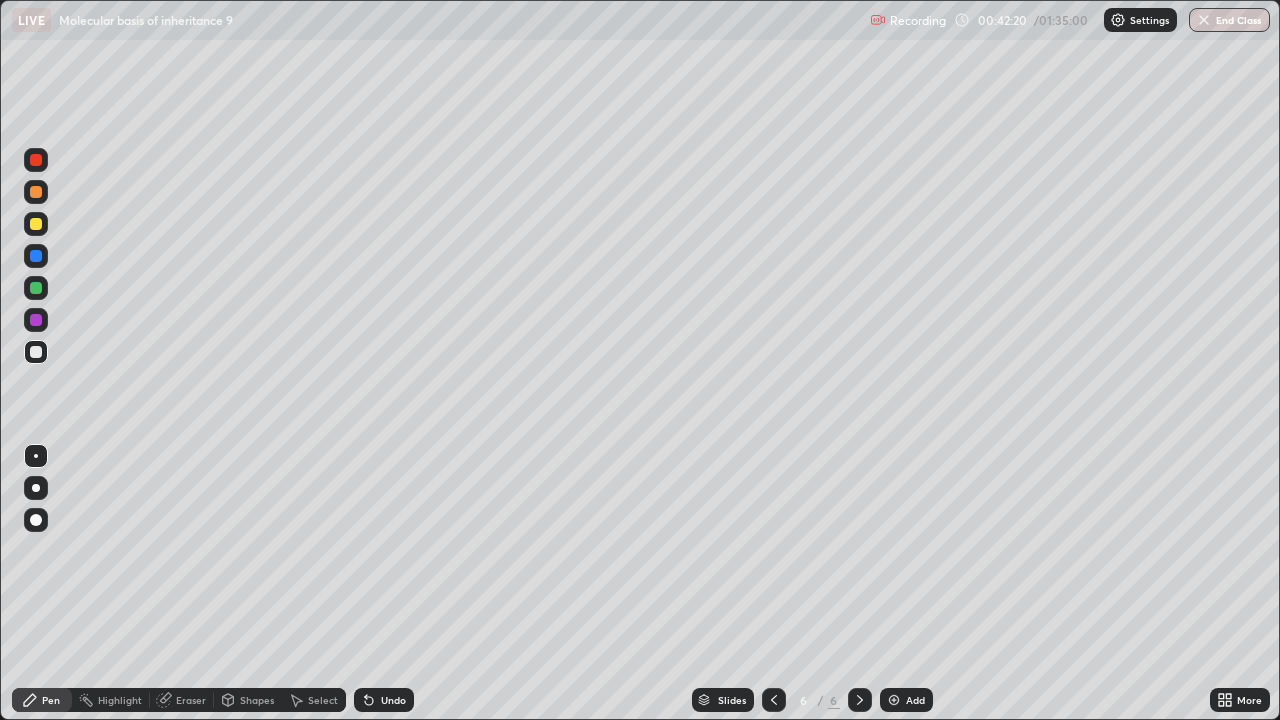 click on "Undo" at bounding box center (393, 700) 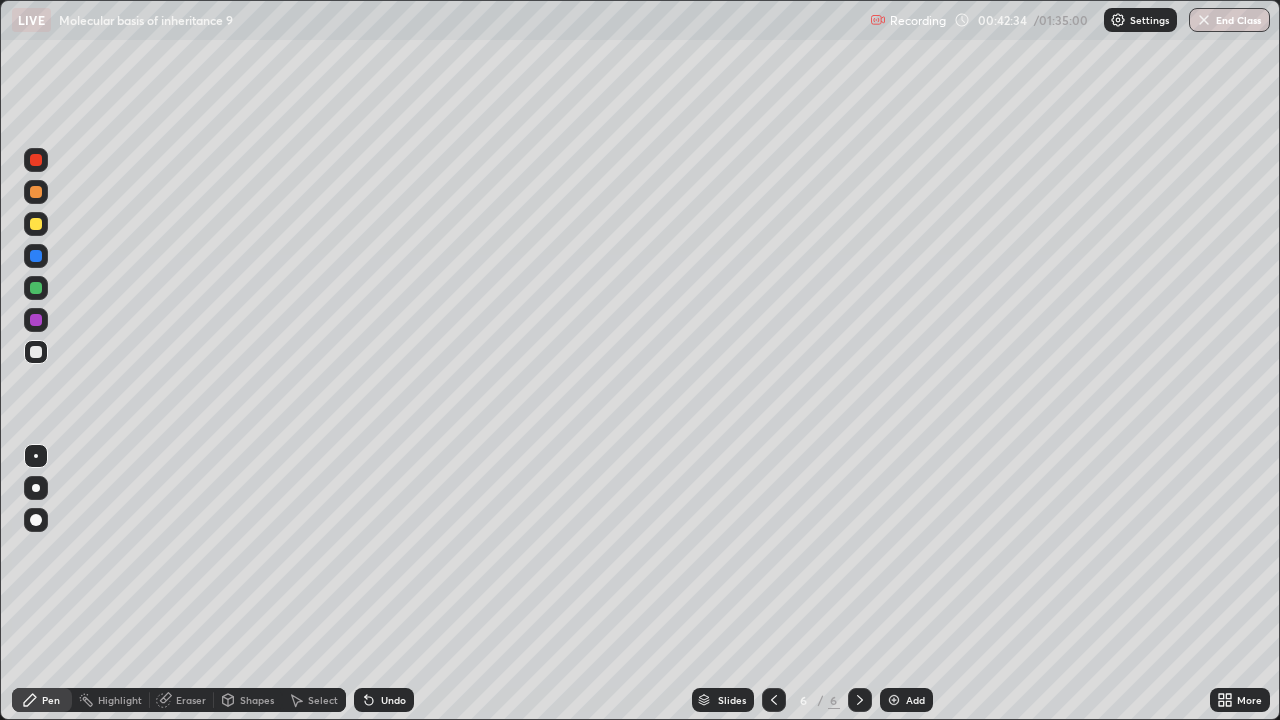 click on "Eraser" at bounding box center [191, 700] 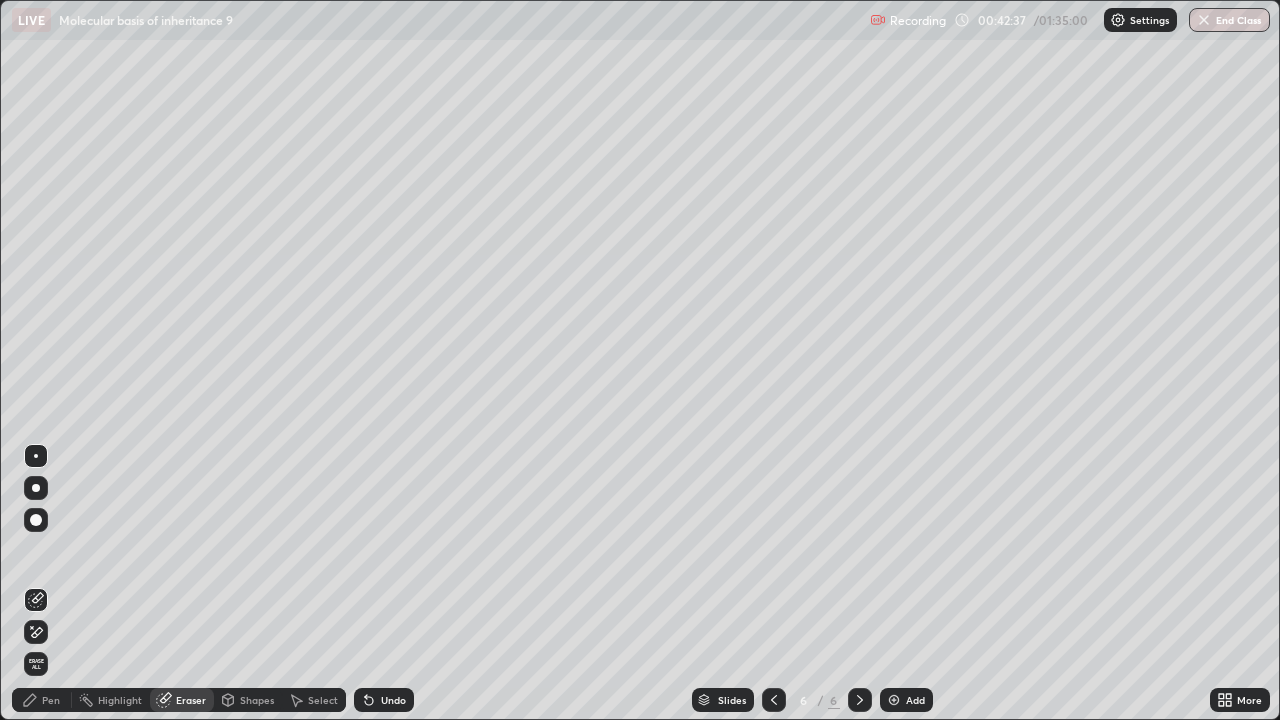 click on "Pen" at bounding box center (51, 700) 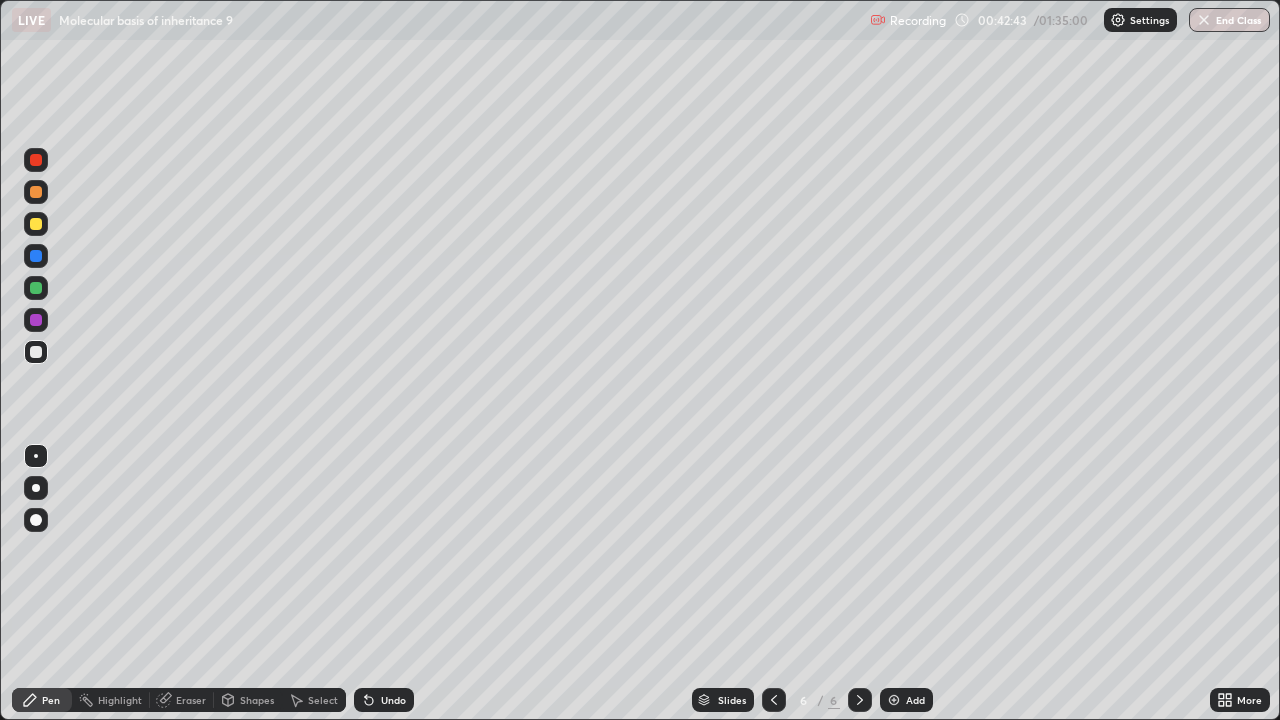 click on "Eraser" at bounding box center (191, 700) 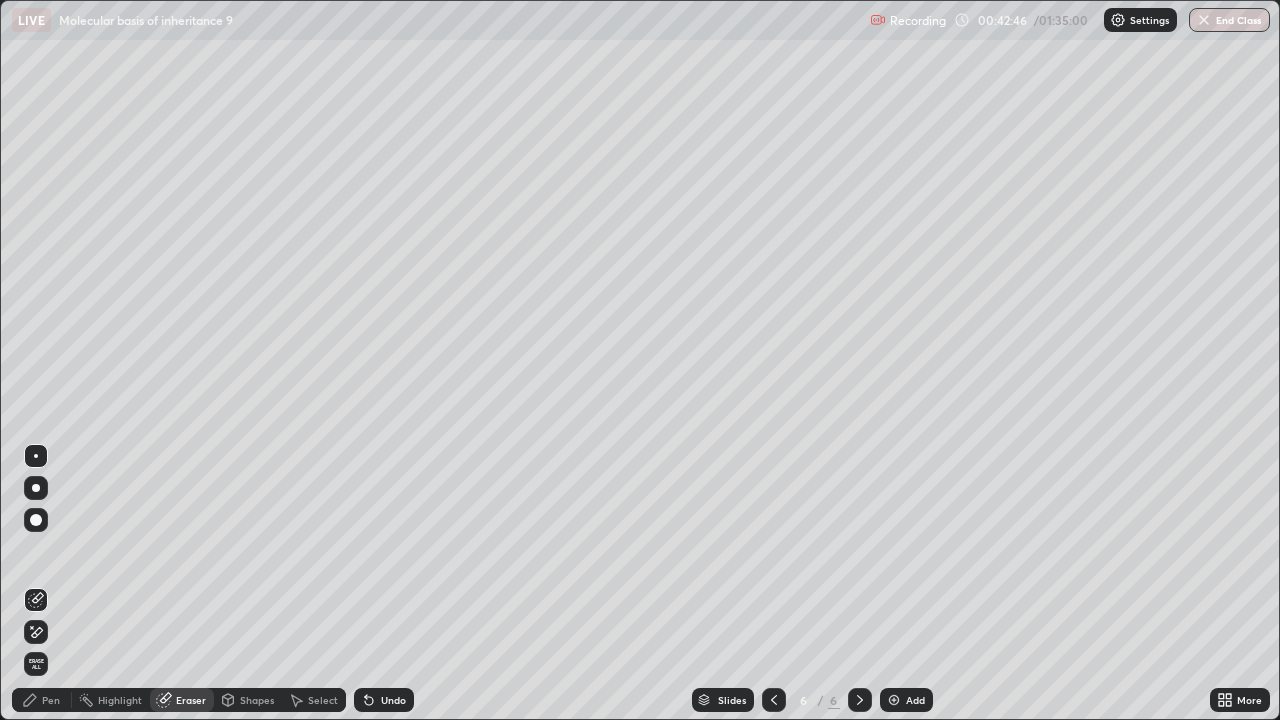click on "Pen" at bounding box center (42, 700) 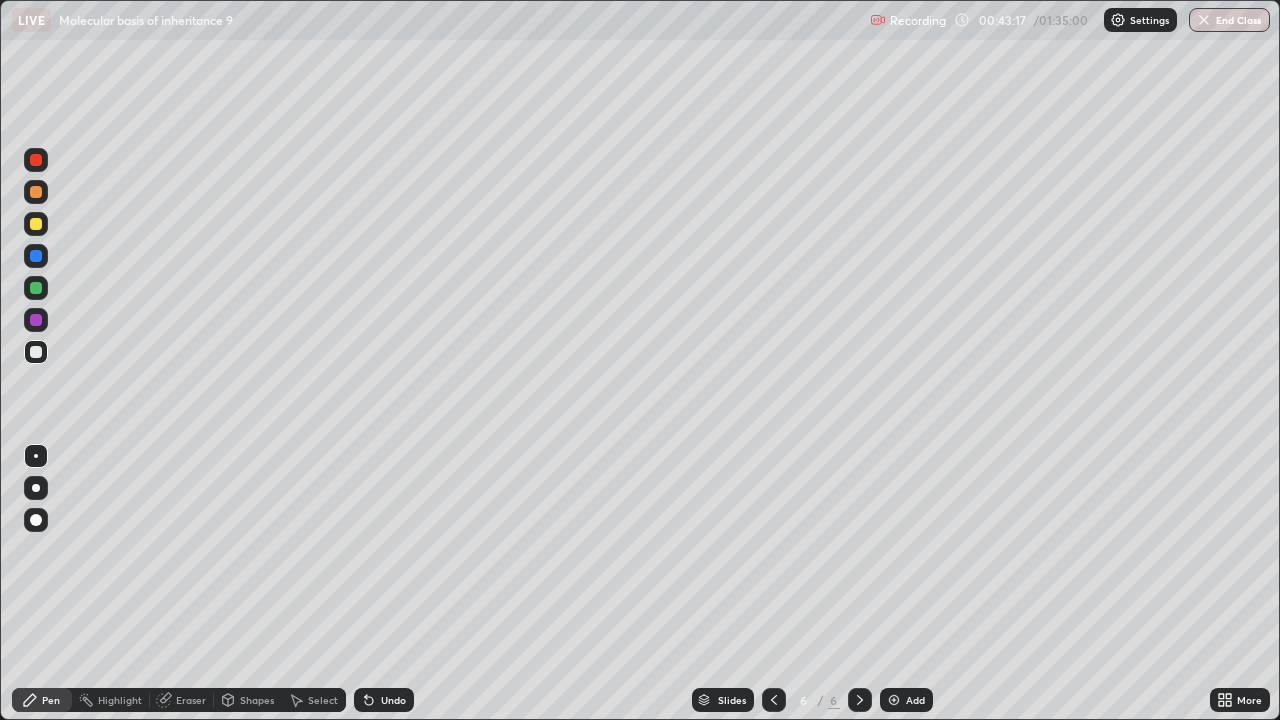 click on "Undo" at bounding box center (393, 700) 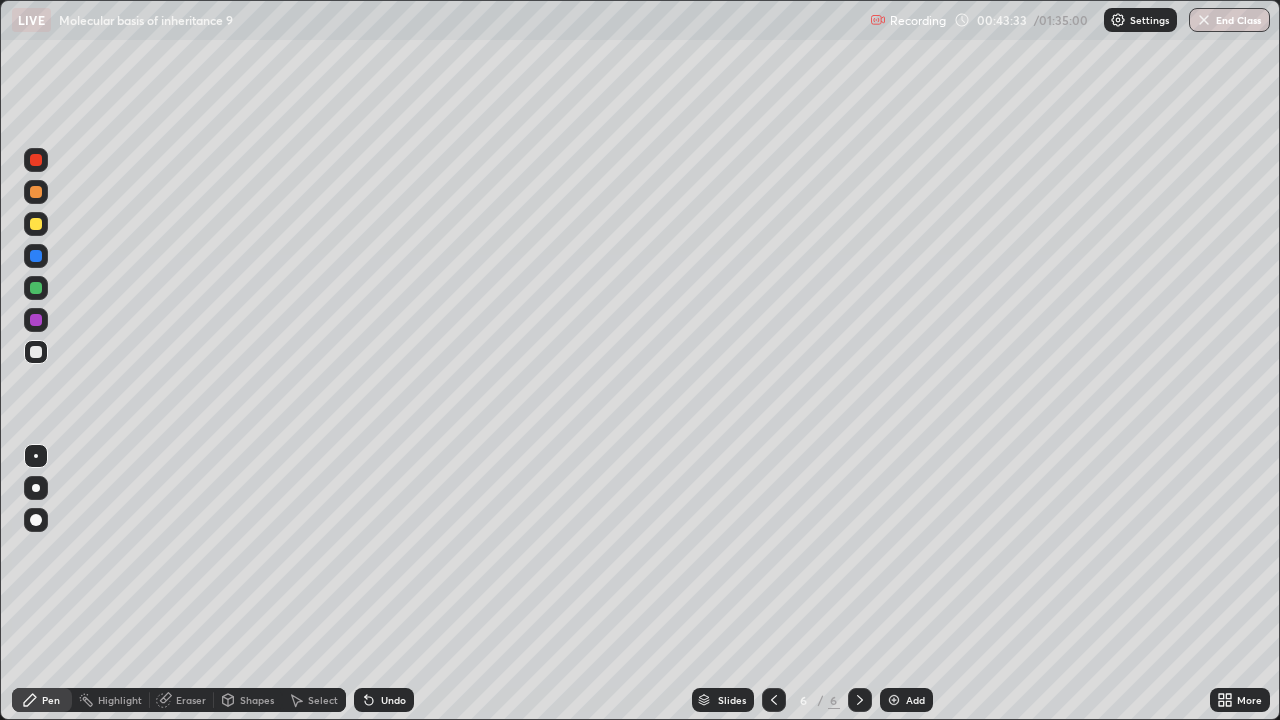 click at bounding box center (36, 224) 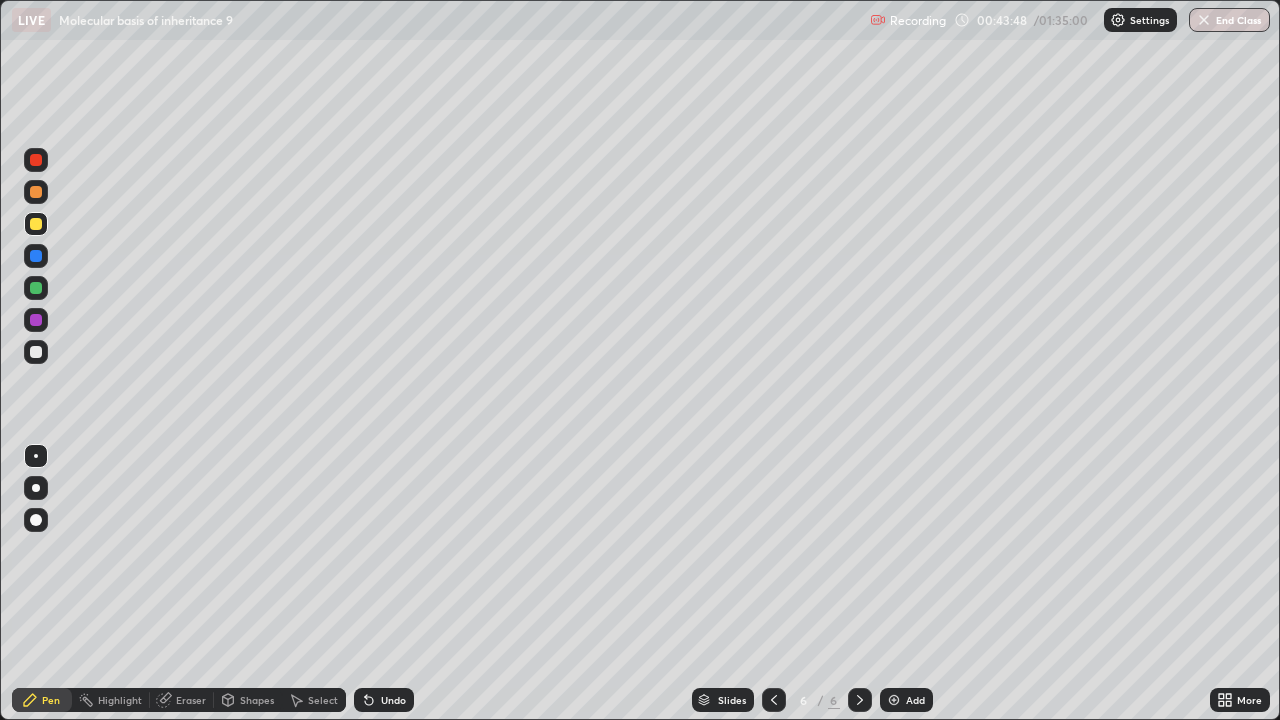 click at bounding box center [36, 160] 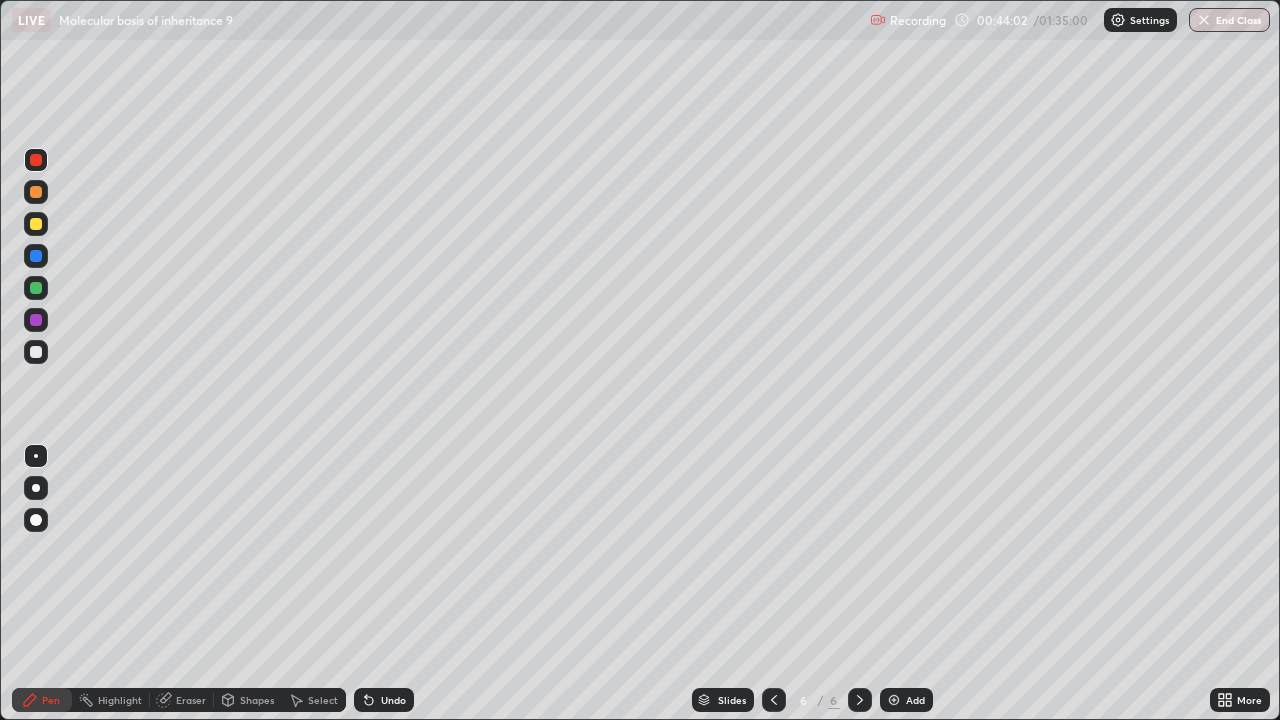 click at bounding box center (36, 352) 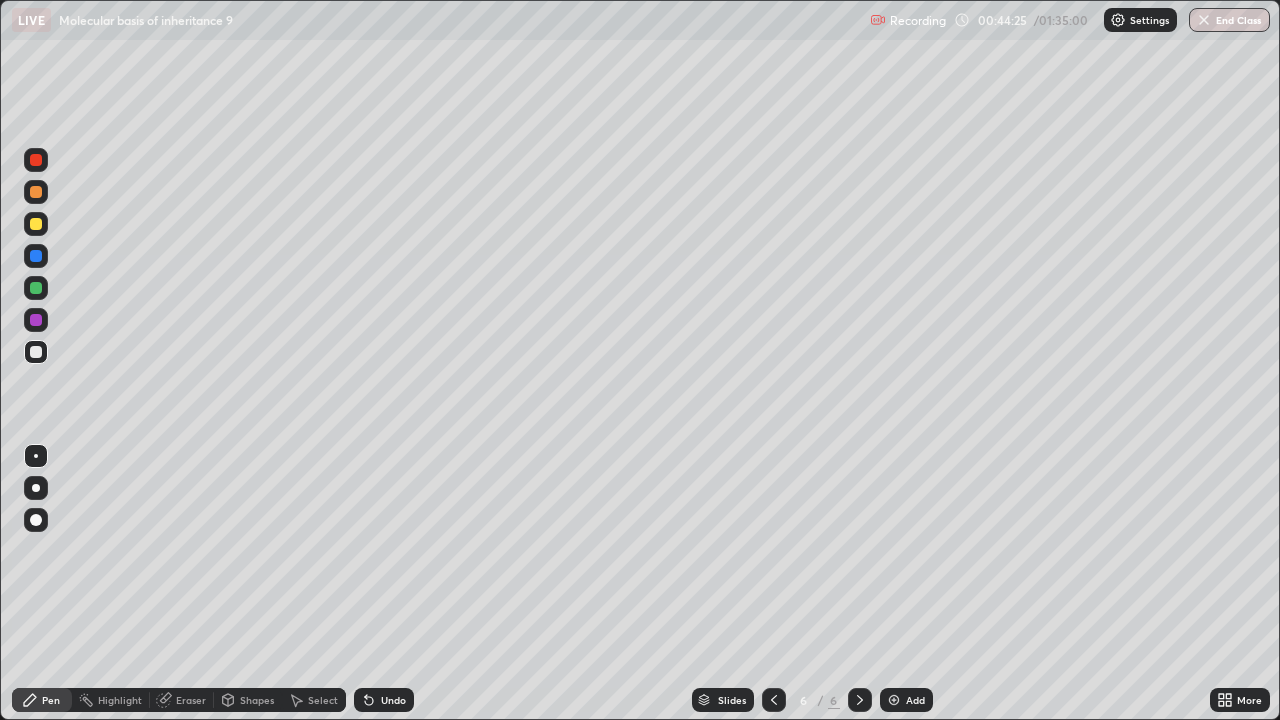 click at bounding box center (36, 160) 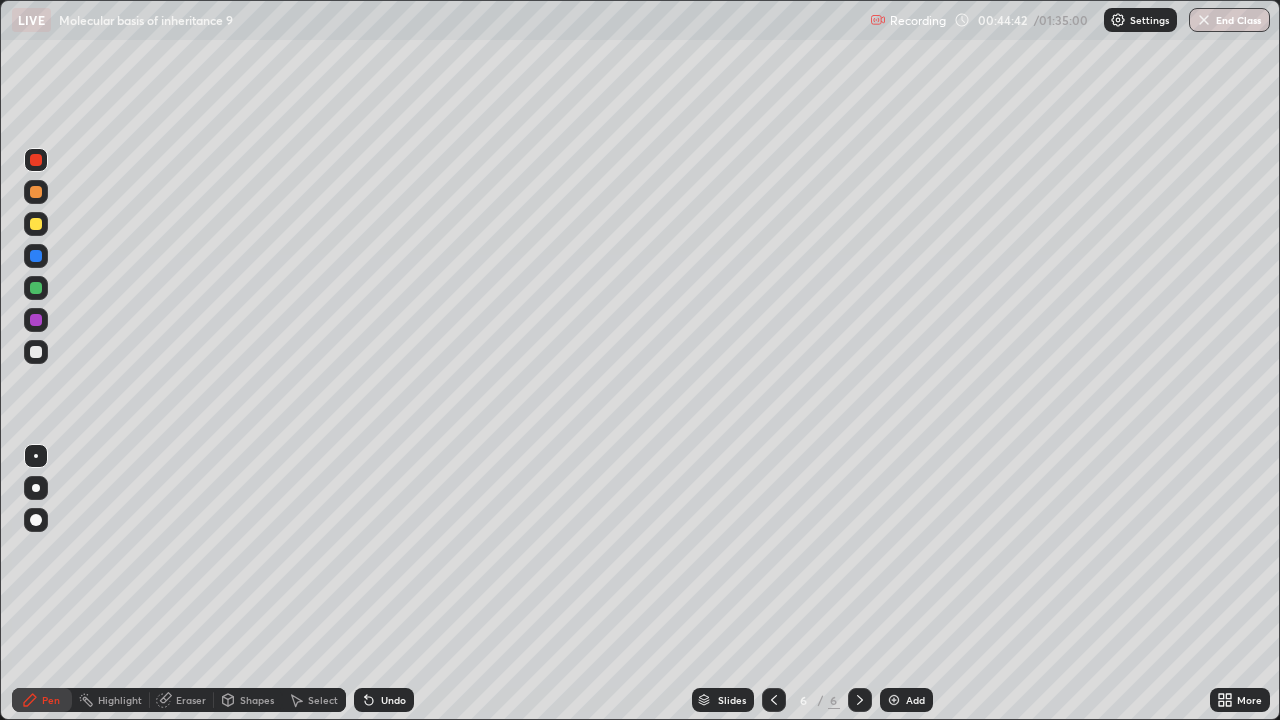 click at bounding box center [36, 352] 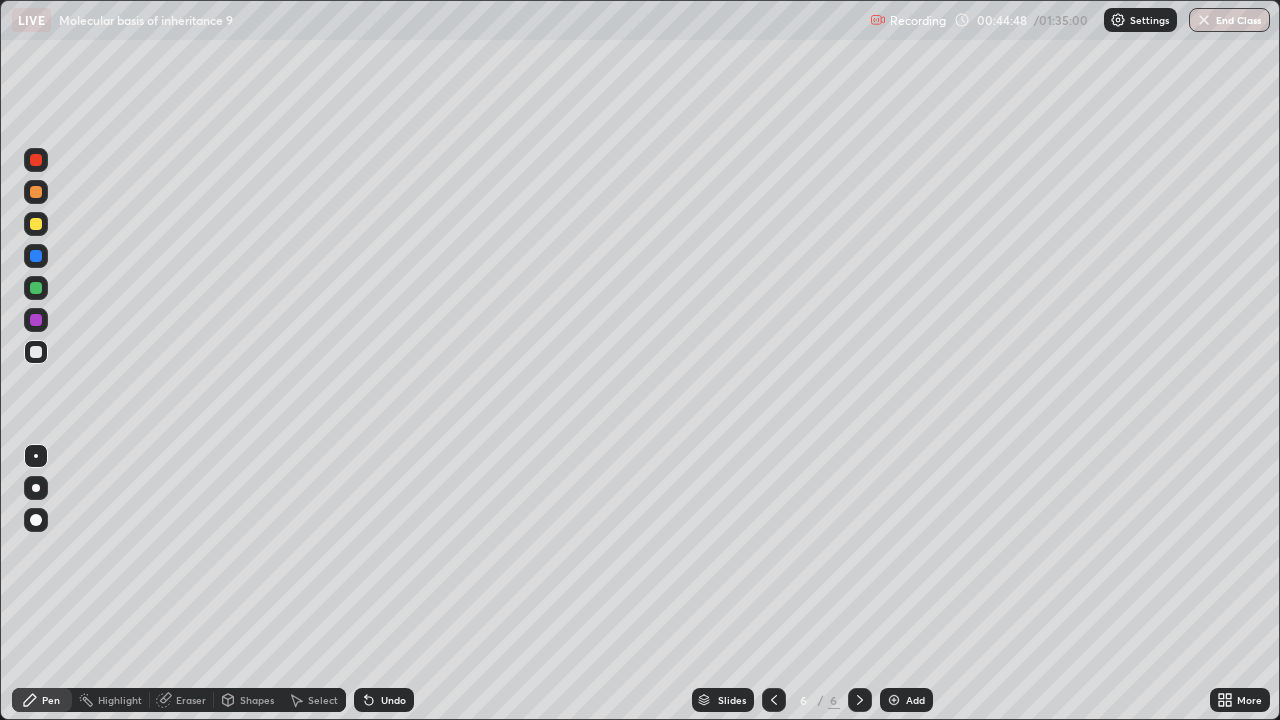 click at bounding box center [36, 224] 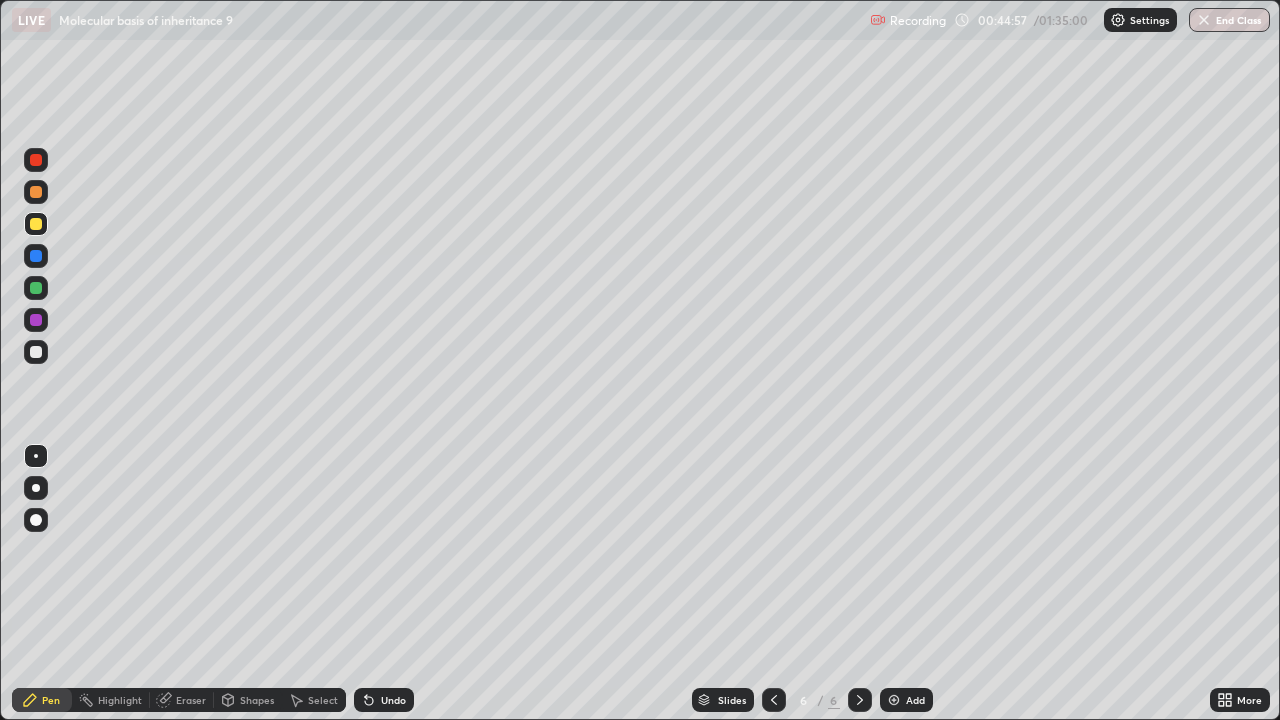 click on "Undo" at bounding box center (393, 700) 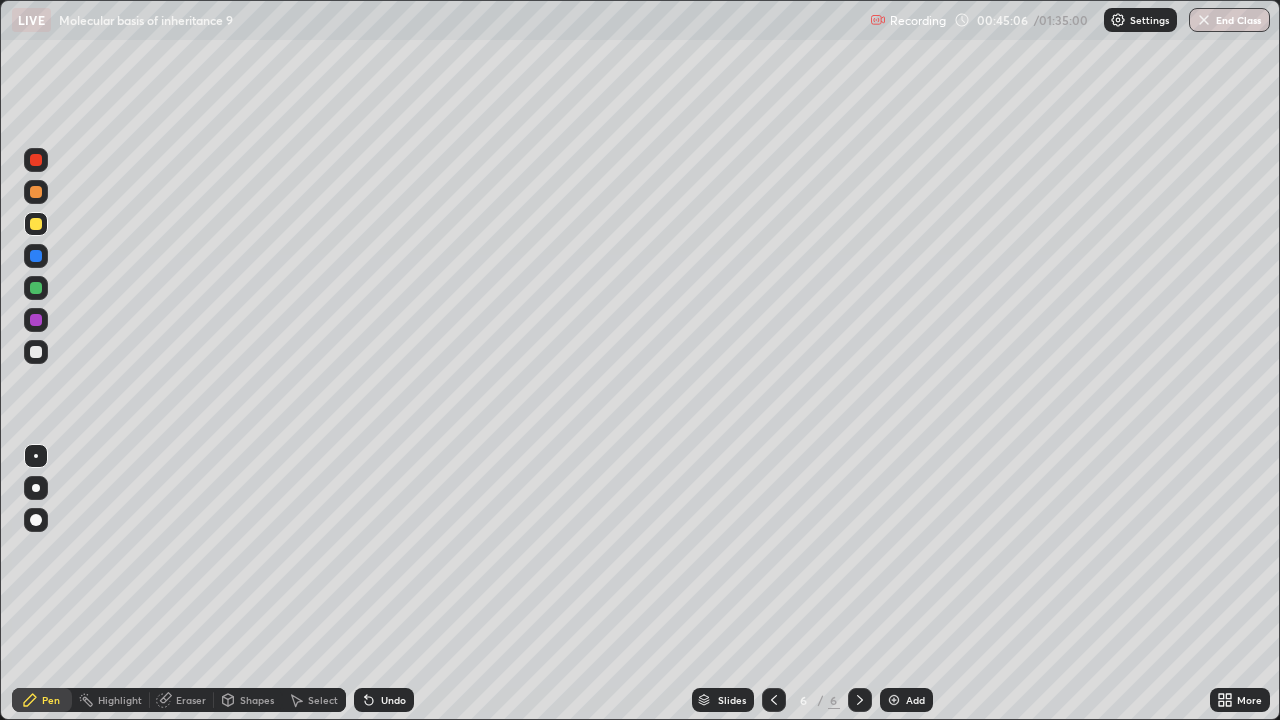 click at bounding box center [36, 352] 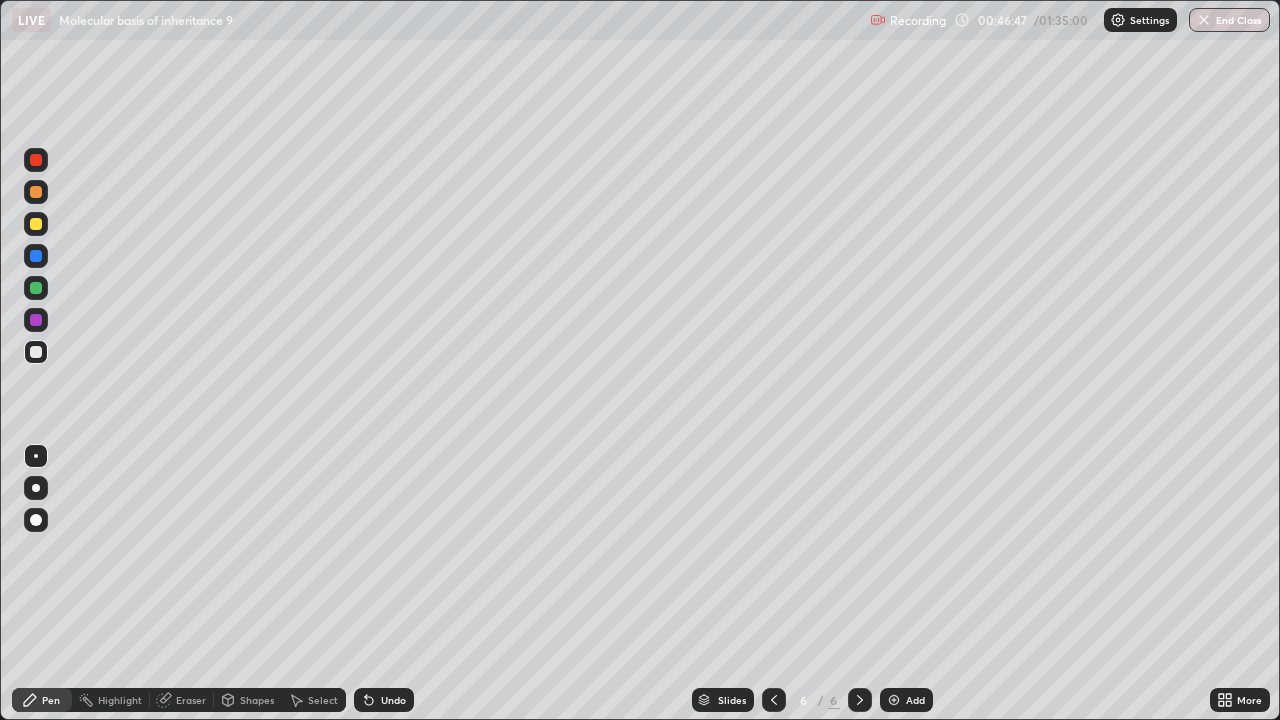 click at bounding box center (36, 352) 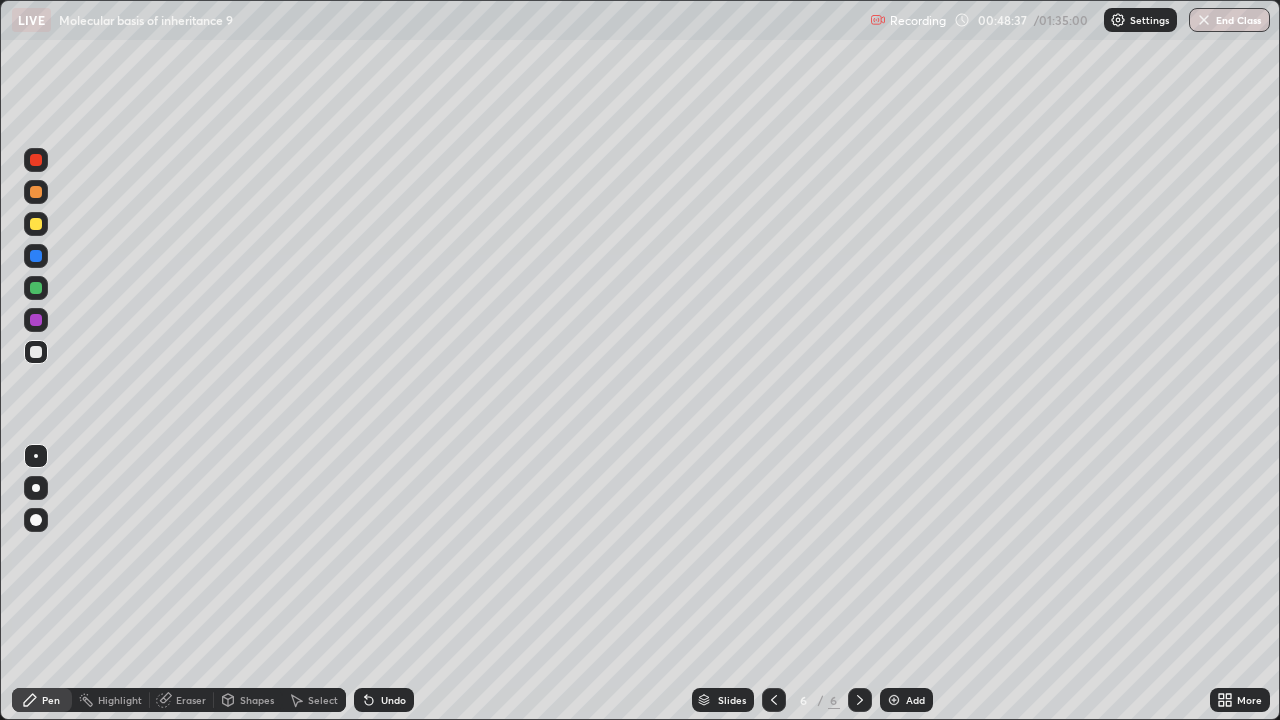 click on "Eraser" at bounding box center [191, 700] 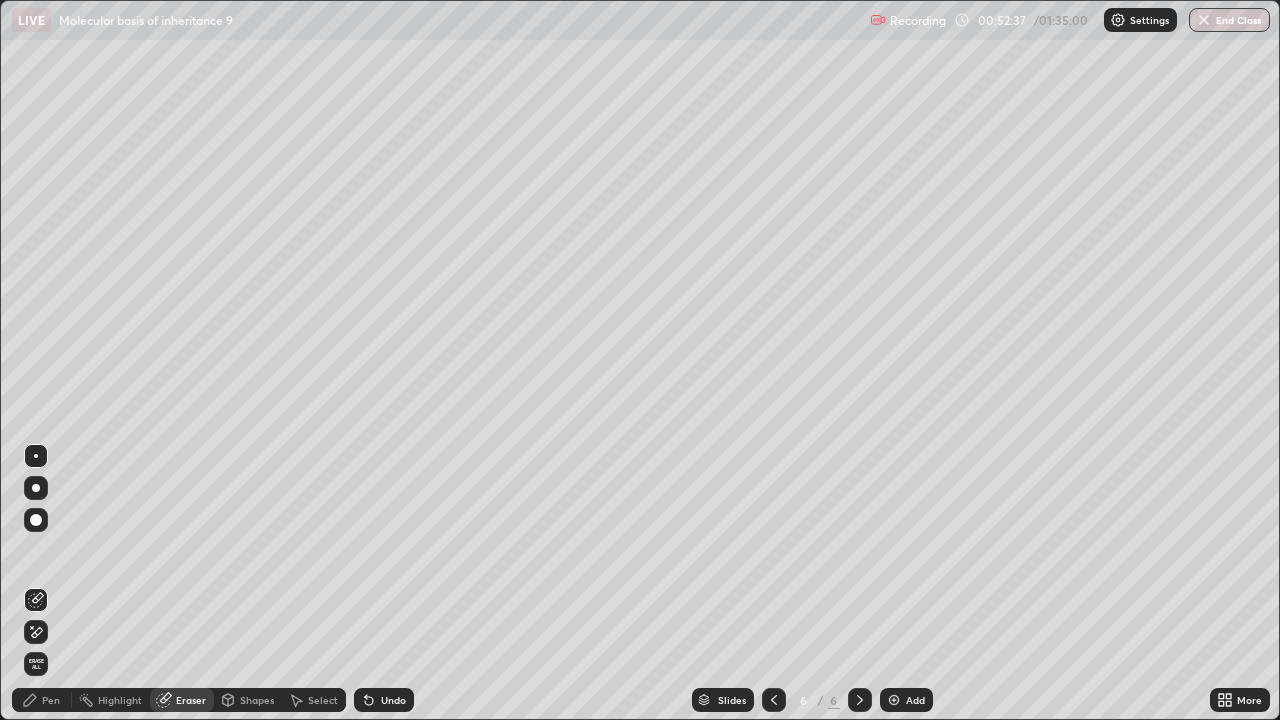 click on "Add" at bounding box center [906, 700] 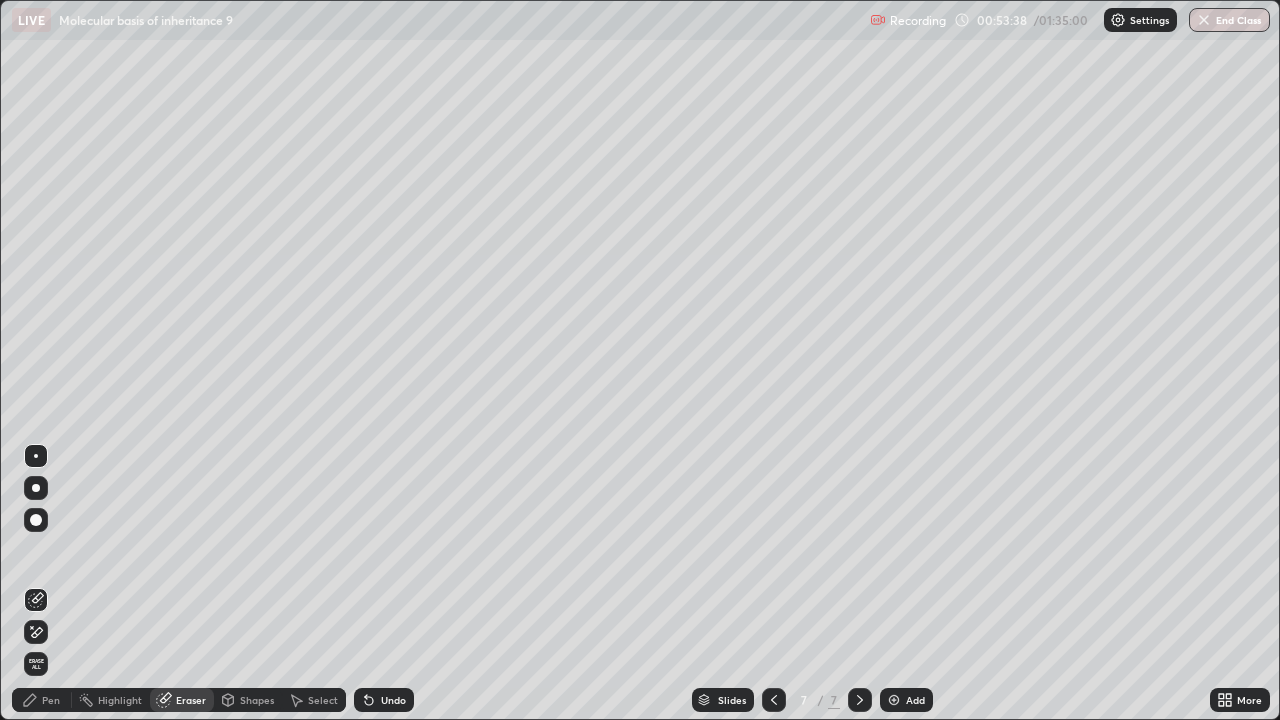 click at bounding box center [774, 700] 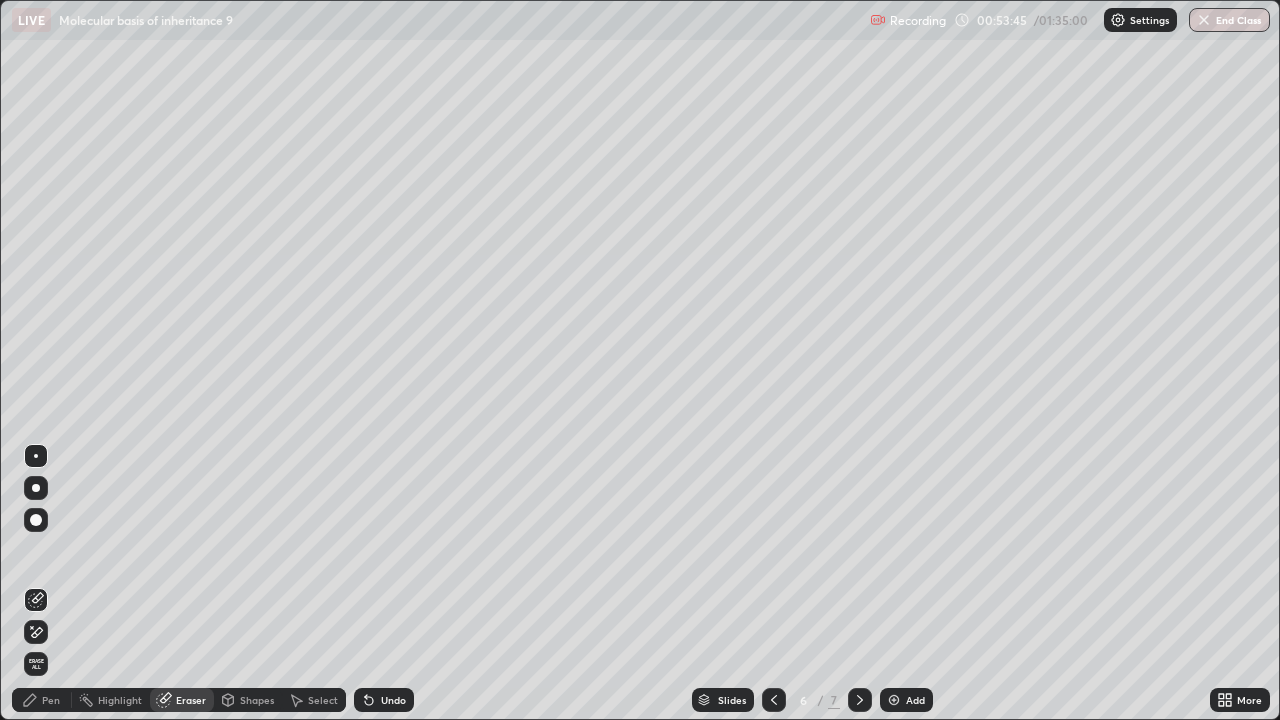 click on "Pen" at bounding box center (51, 700) 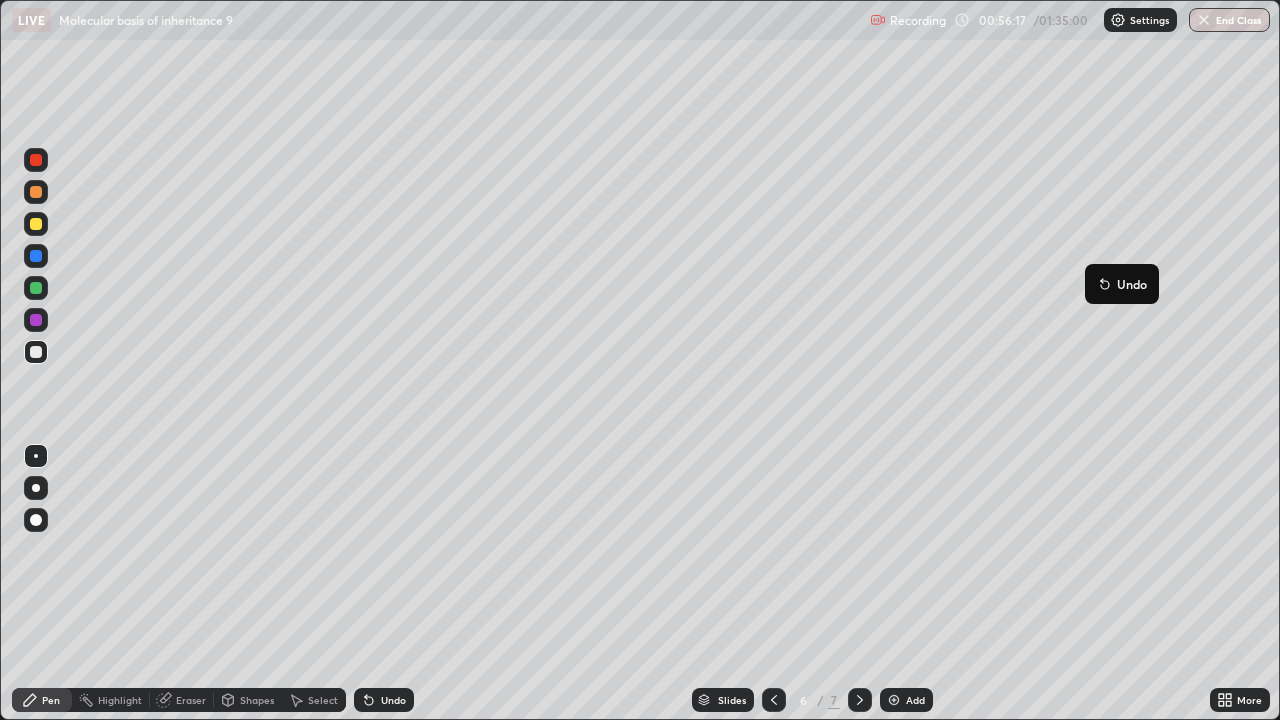click 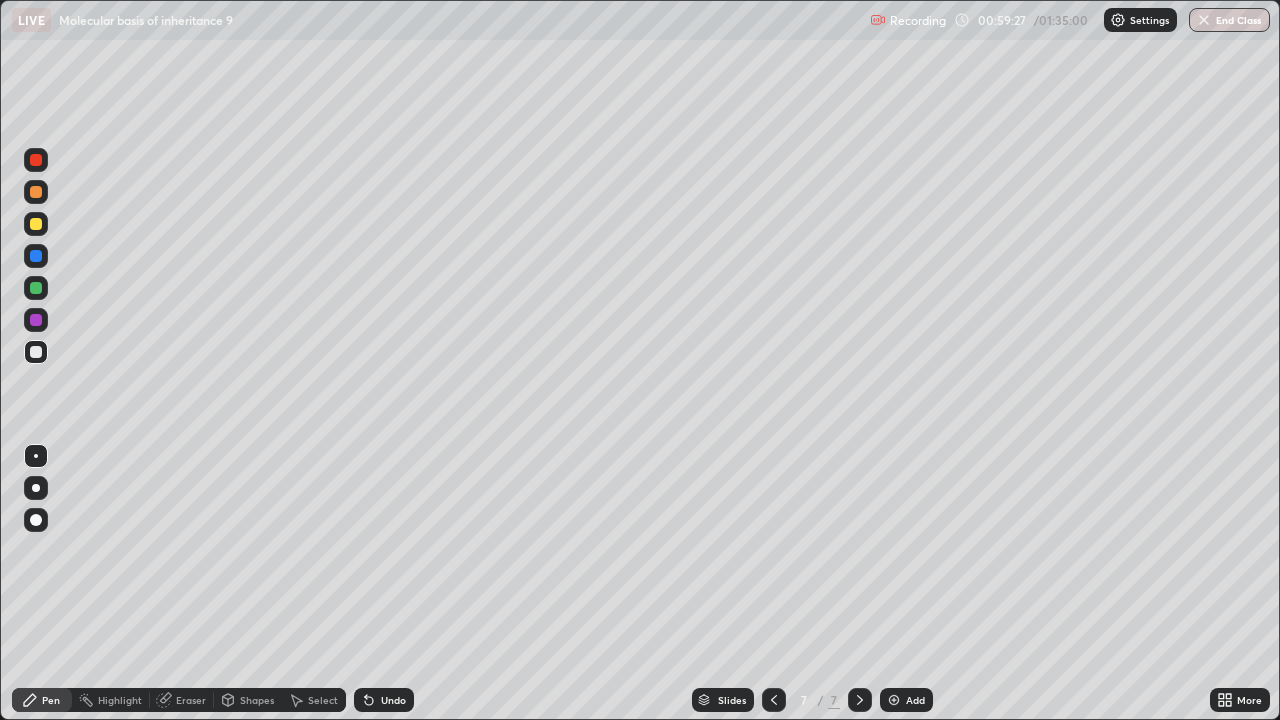 click on "Undo" at bounding box center (384, 700) 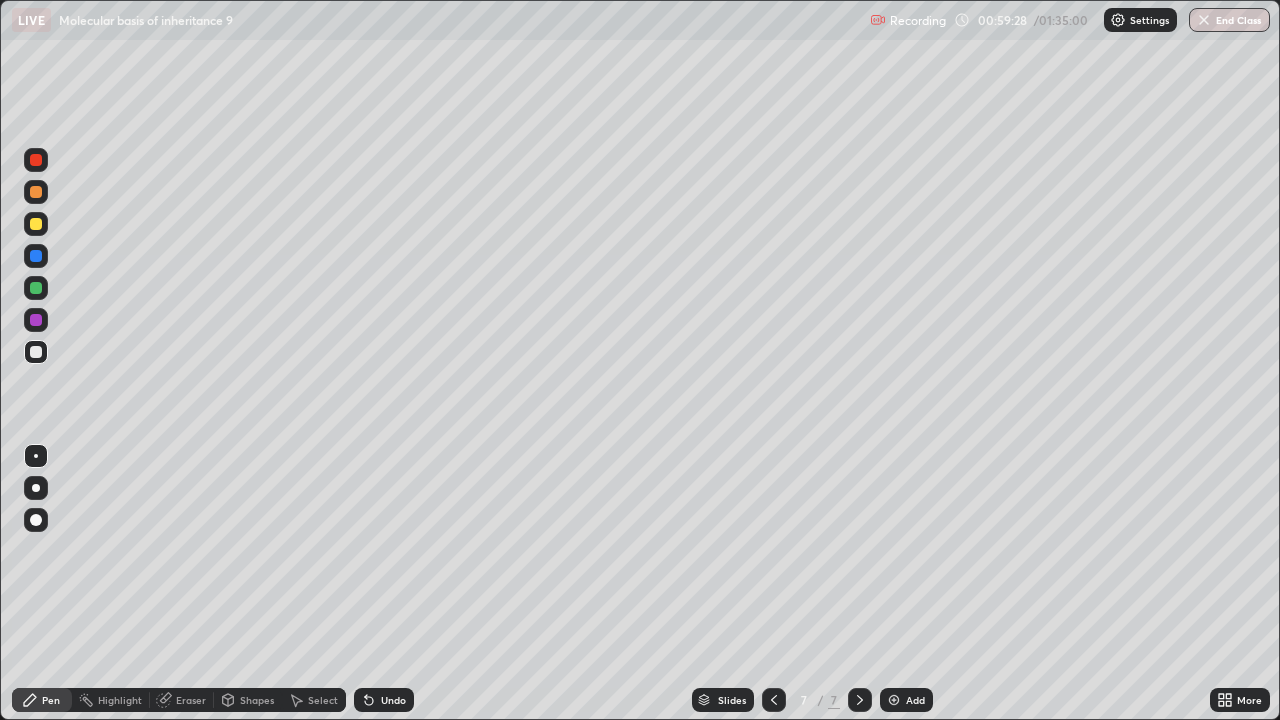 click on "Undo" at bounding box center (393, 700) 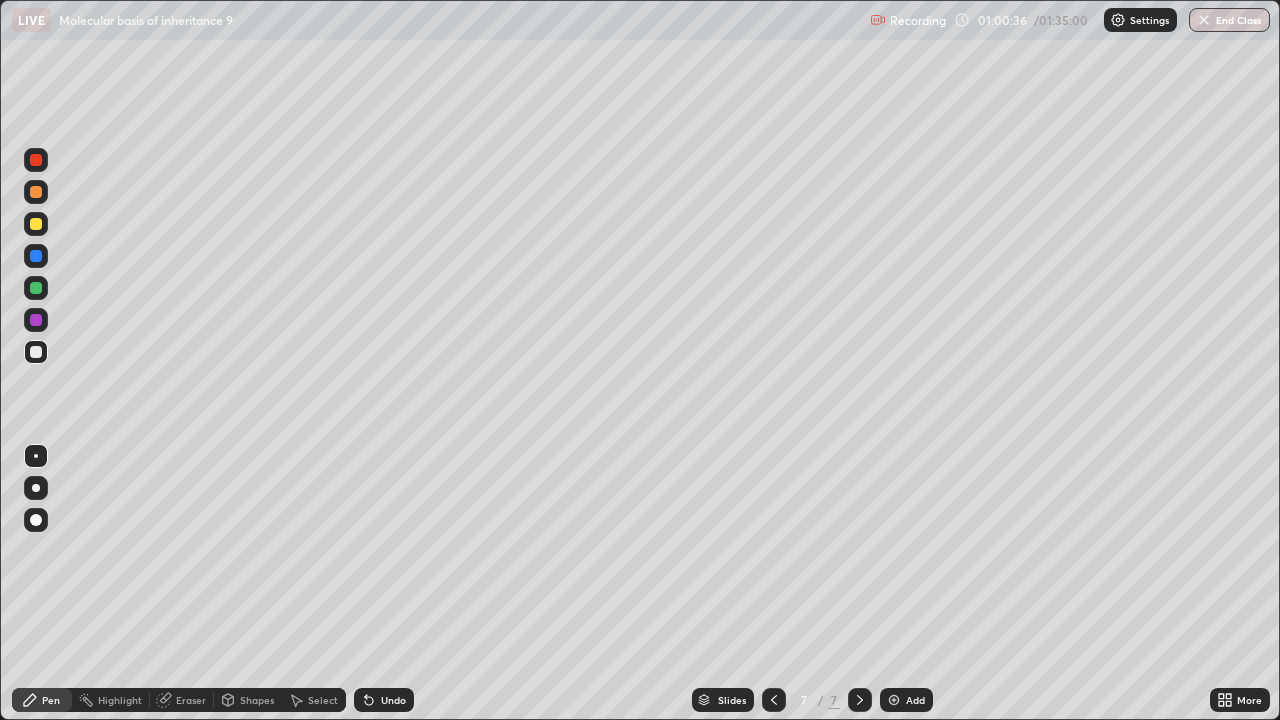 click on "Undo" at bounding box center (384, 700) 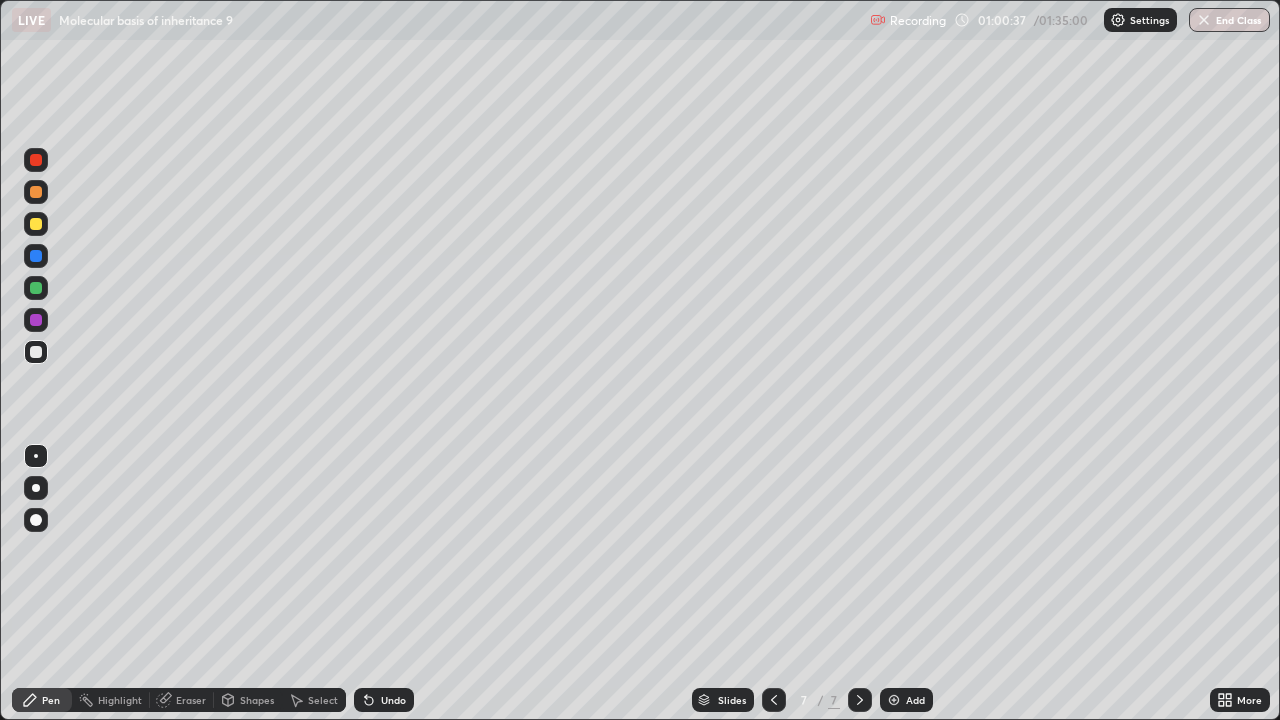 click on "Undo" at bounding box center (393, 700) 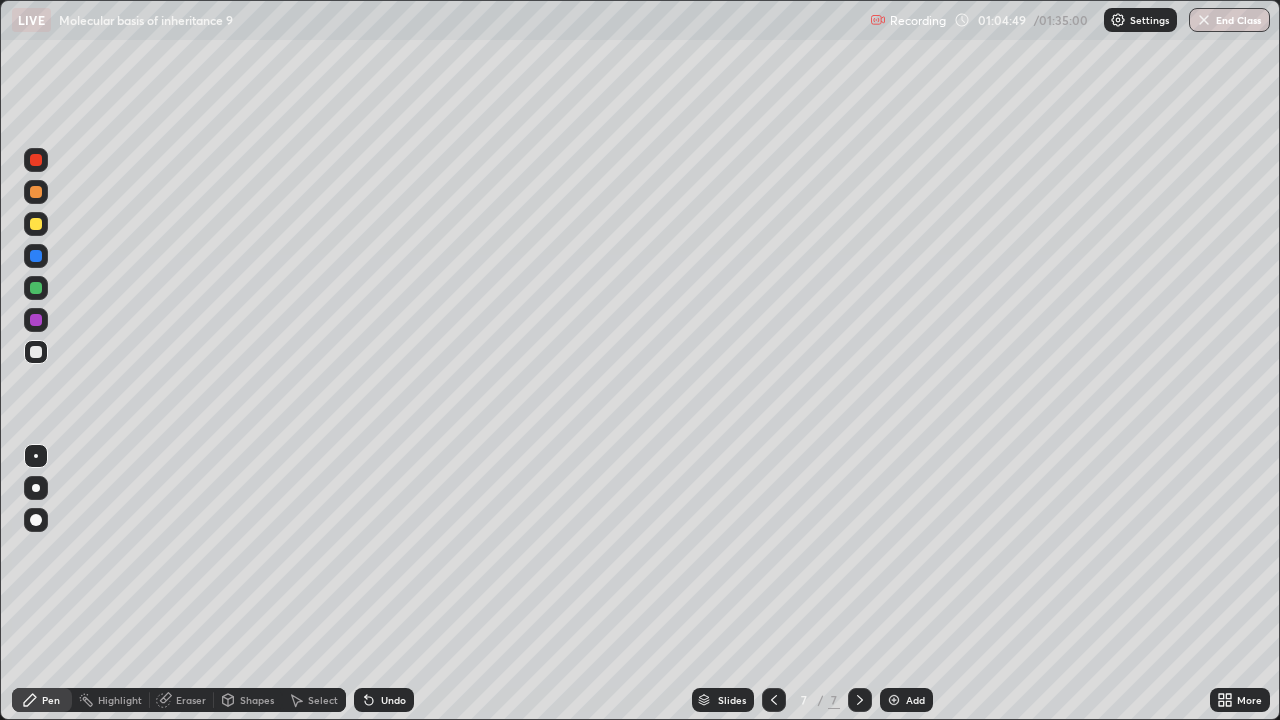click on "Undo" at bounding box center [384, 700] 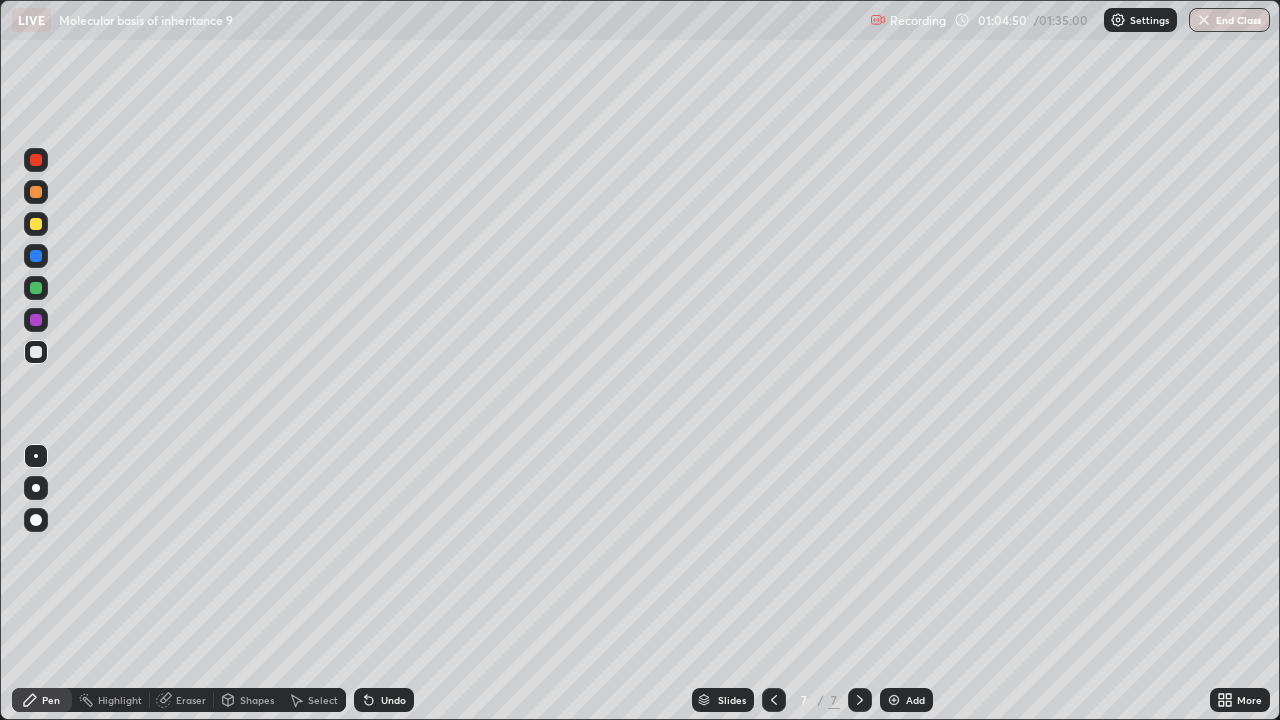 click on "Undo" at bounding box center [393, 700] 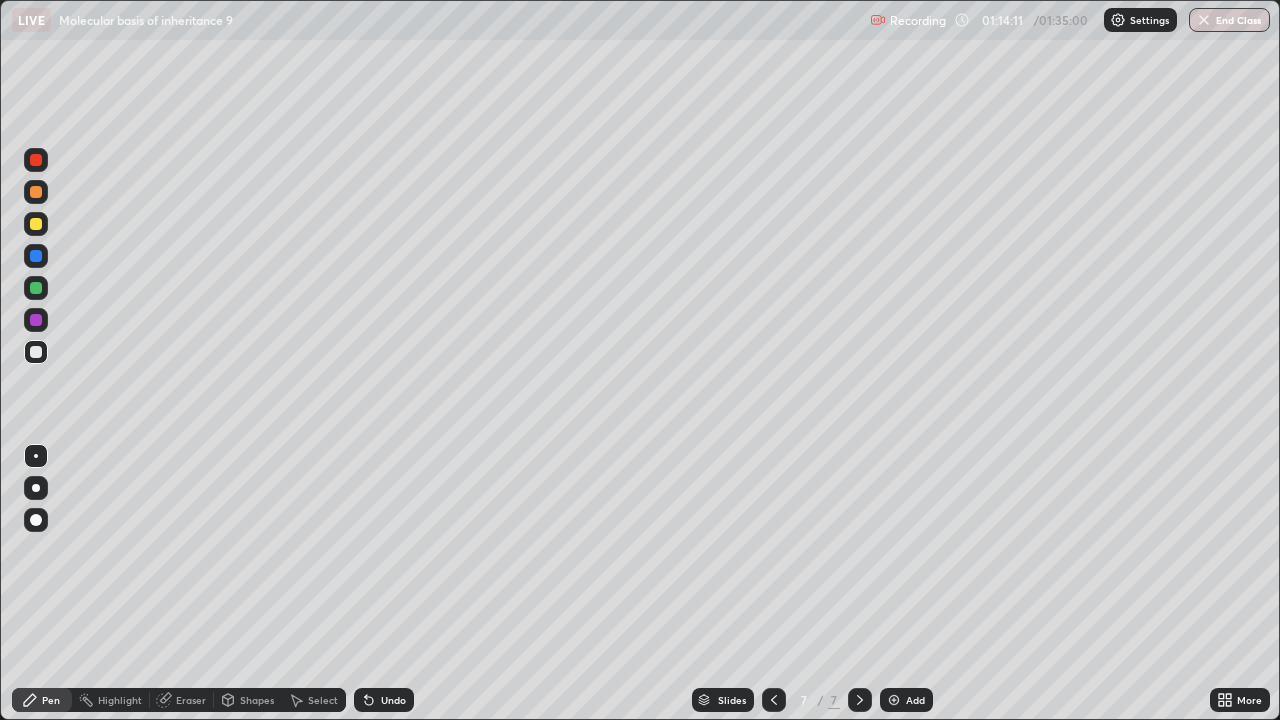 click on "Add" at bounding box center (906, 700) 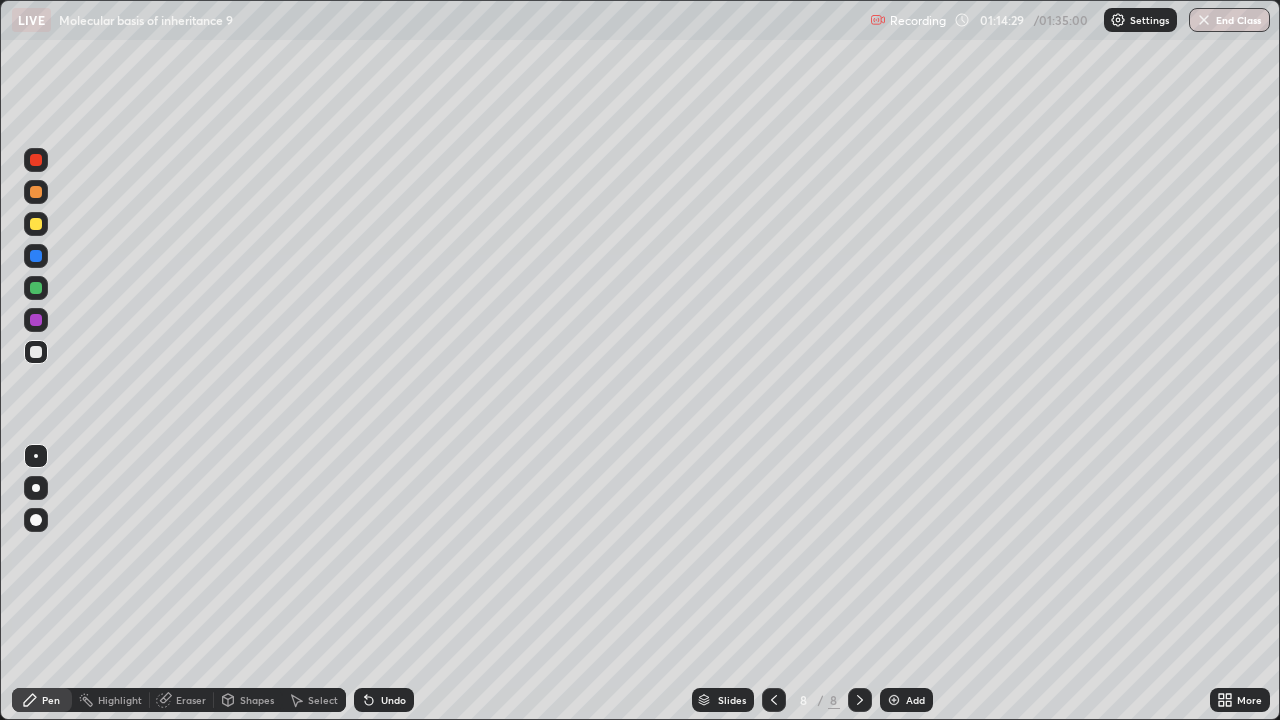 click 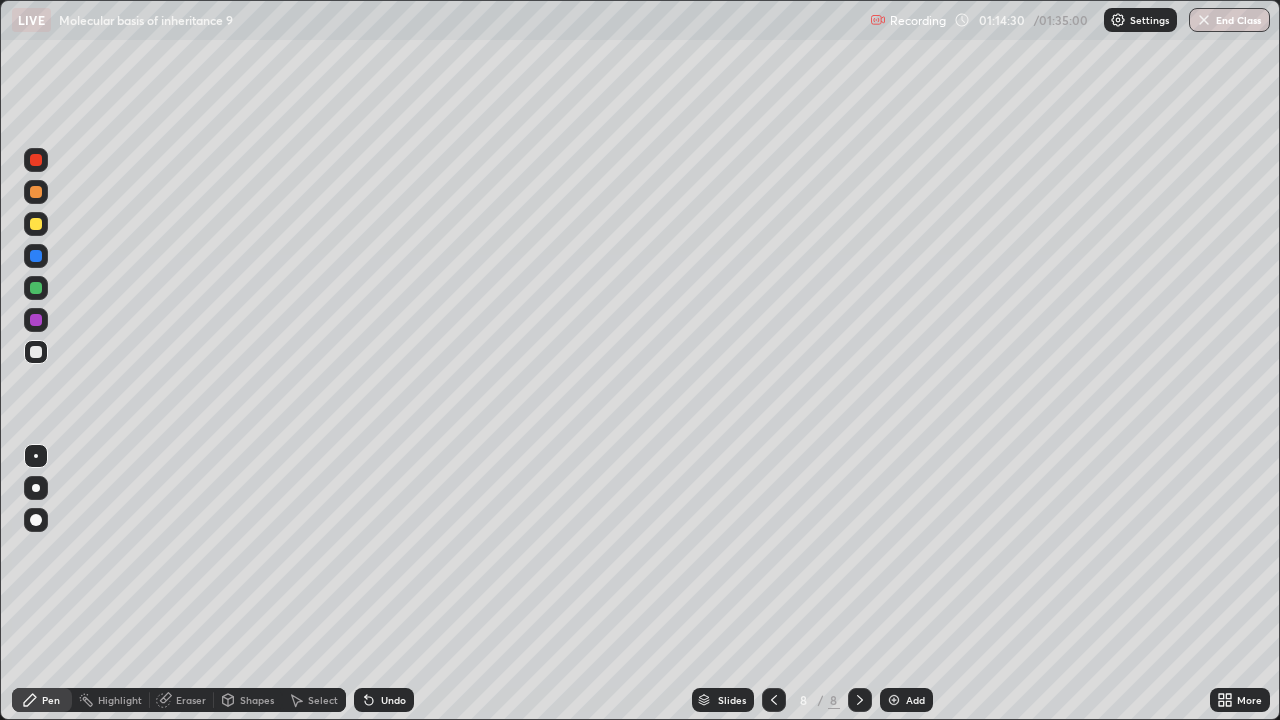 click 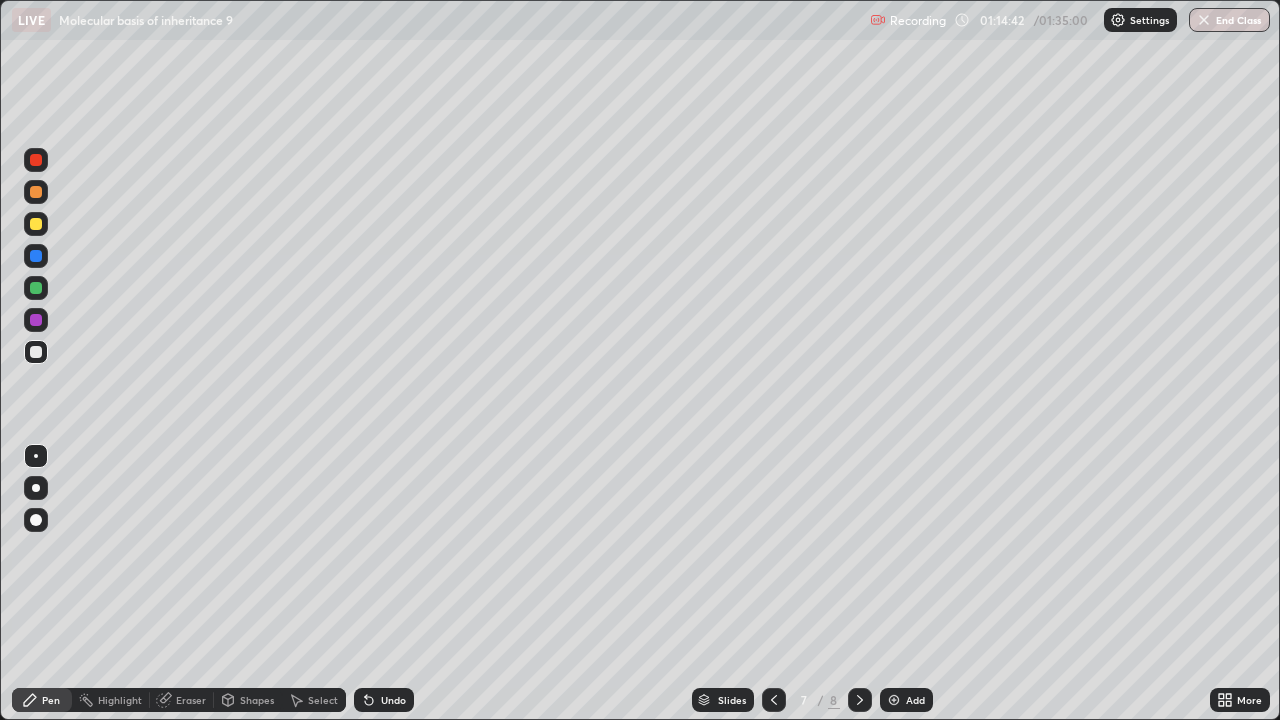 click 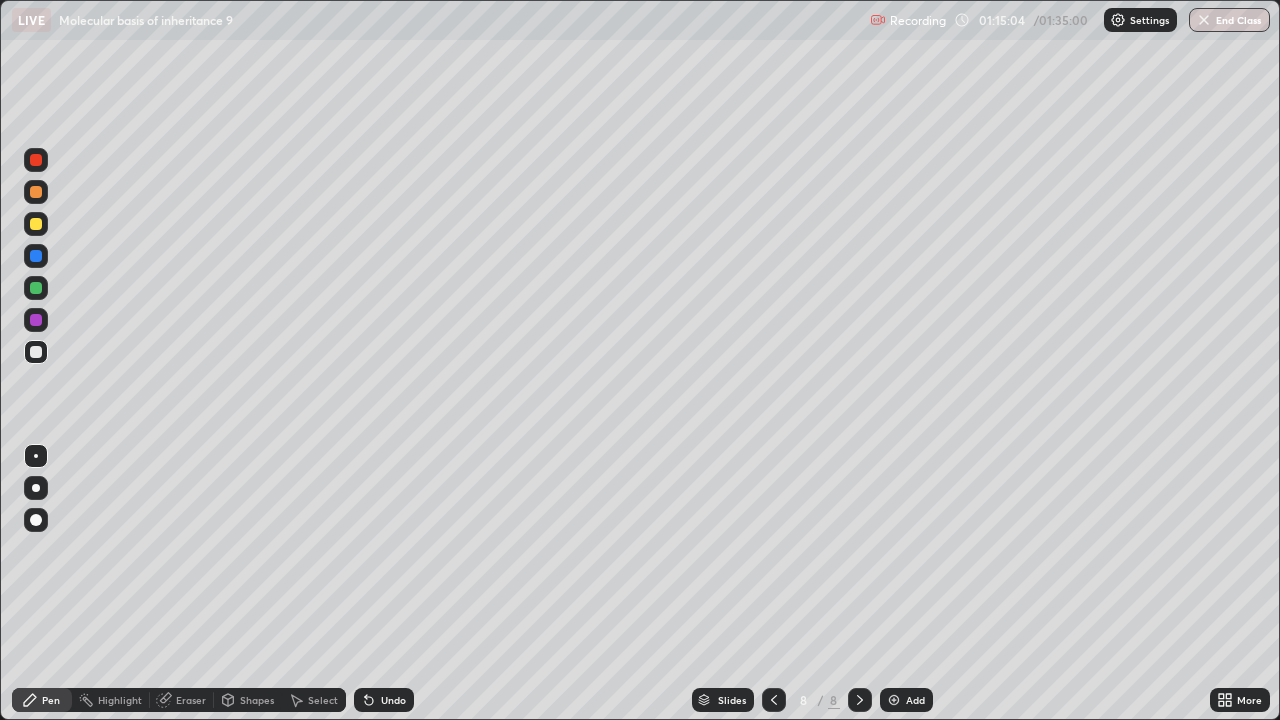 click on "Undo" at bounding box center [393, 700] 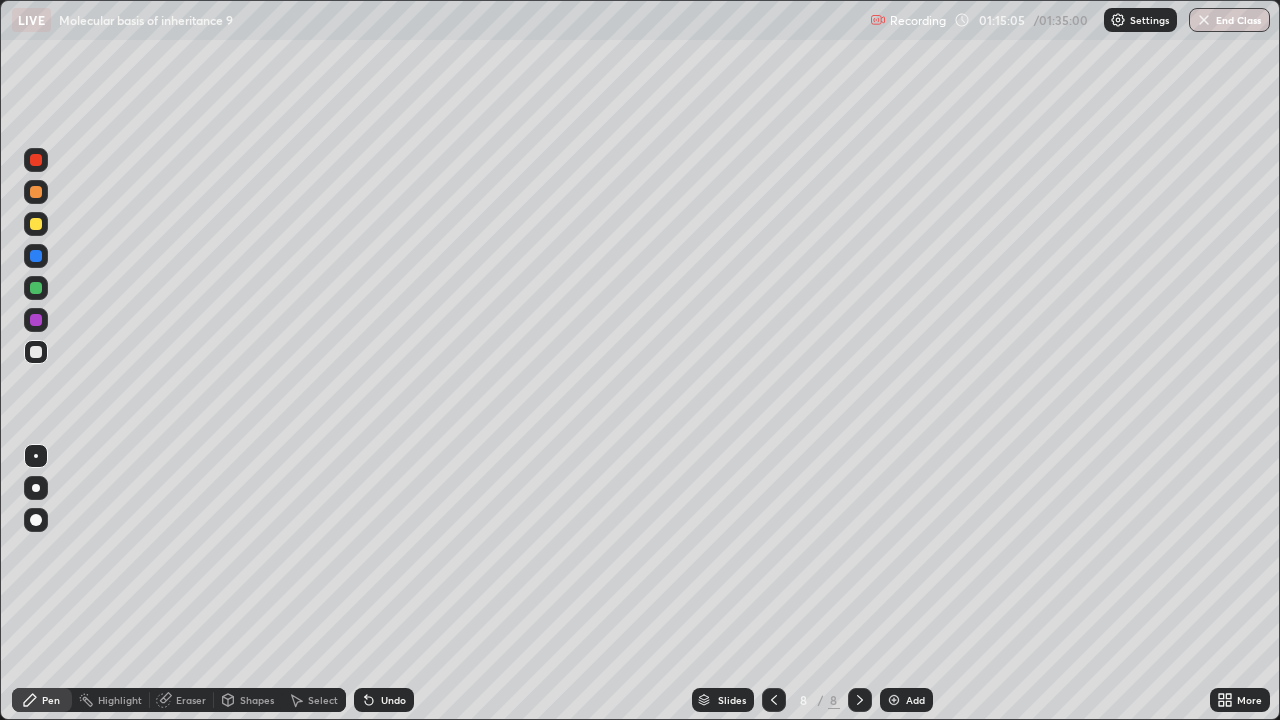 click on "Undo" at bounding box center (384, 700) 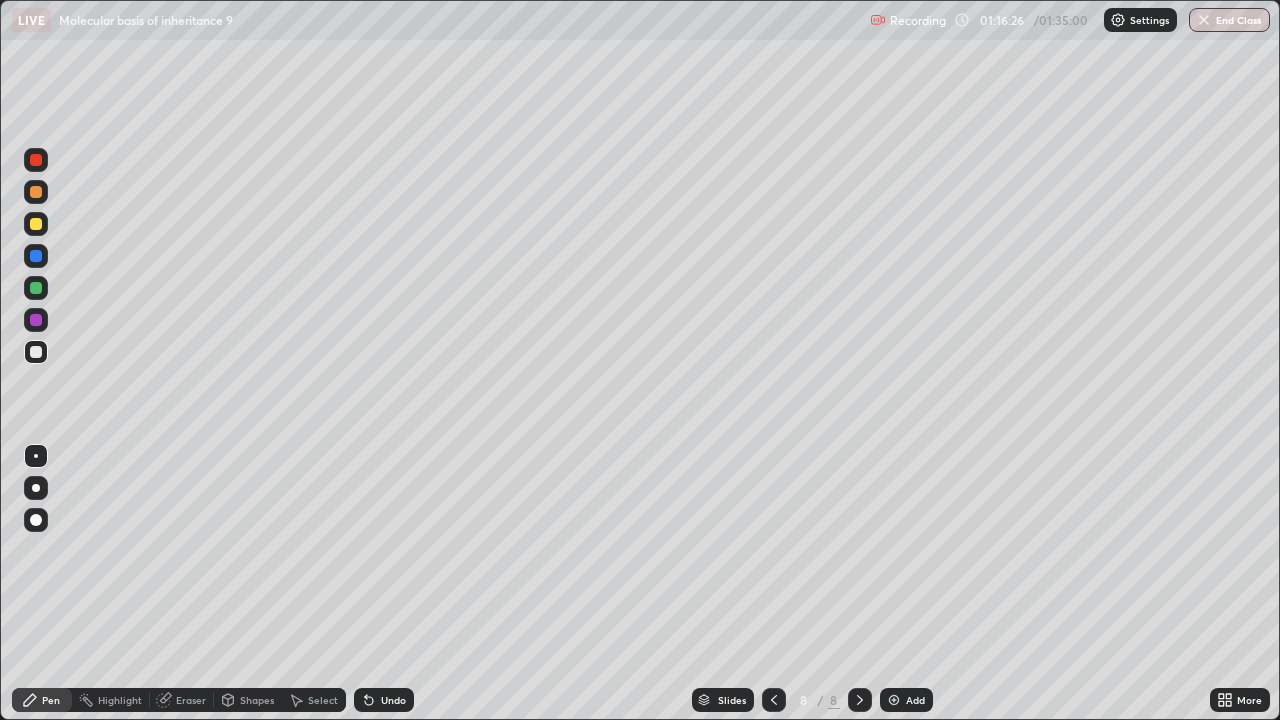 click on "Undo" at bounding box center [393, 700] 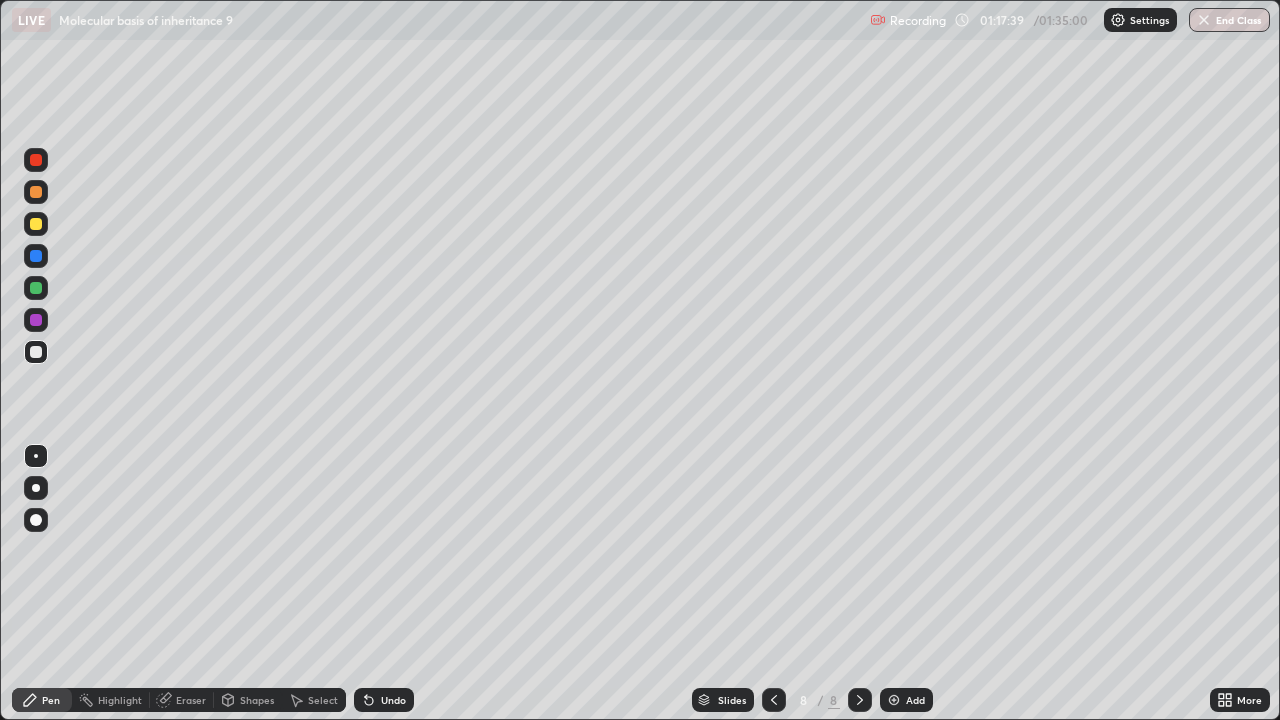 click on "Undo" at bounding box center [393, 700] 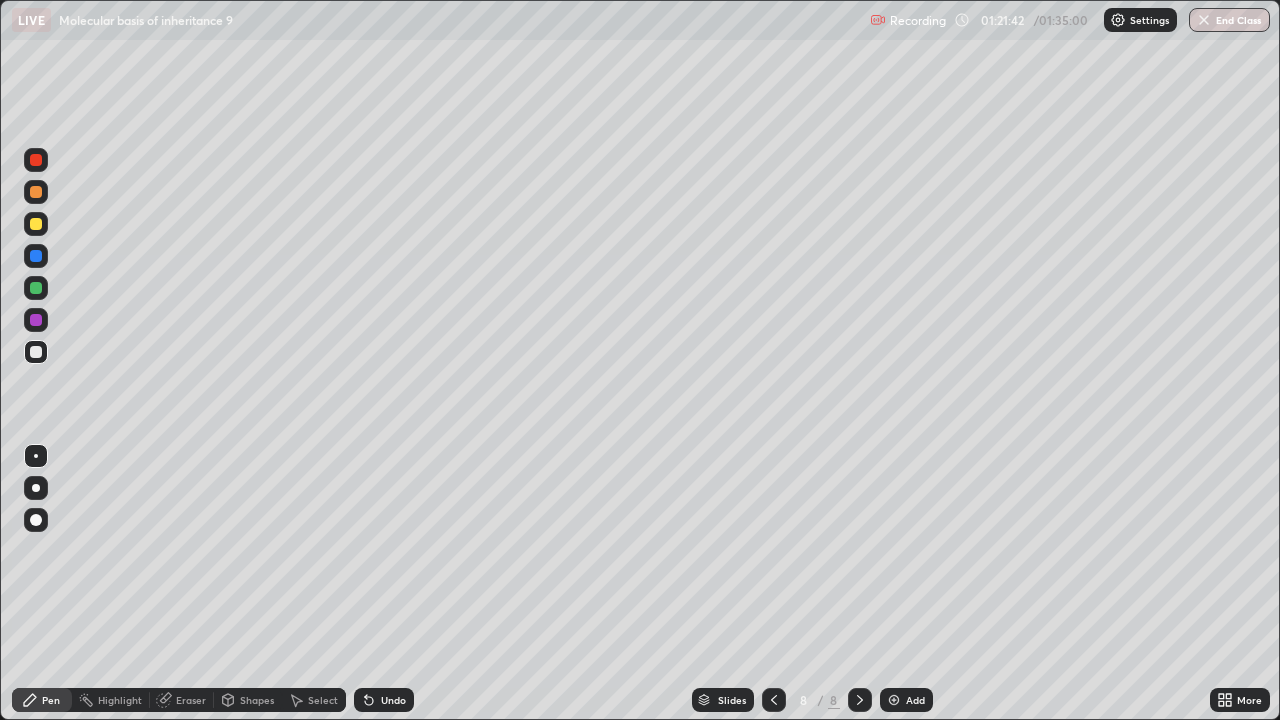 click on "Undo" at bounding box center [393, 700] 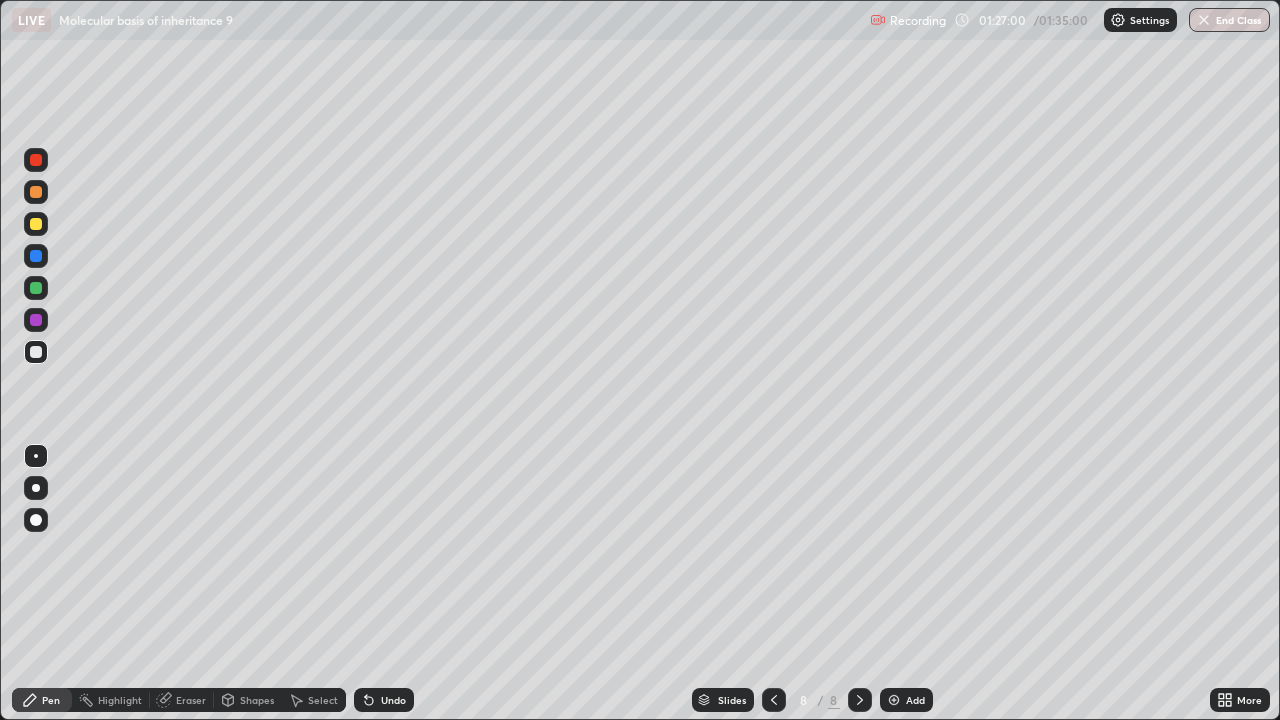 click on "Add" at bounding box center [915, 700] 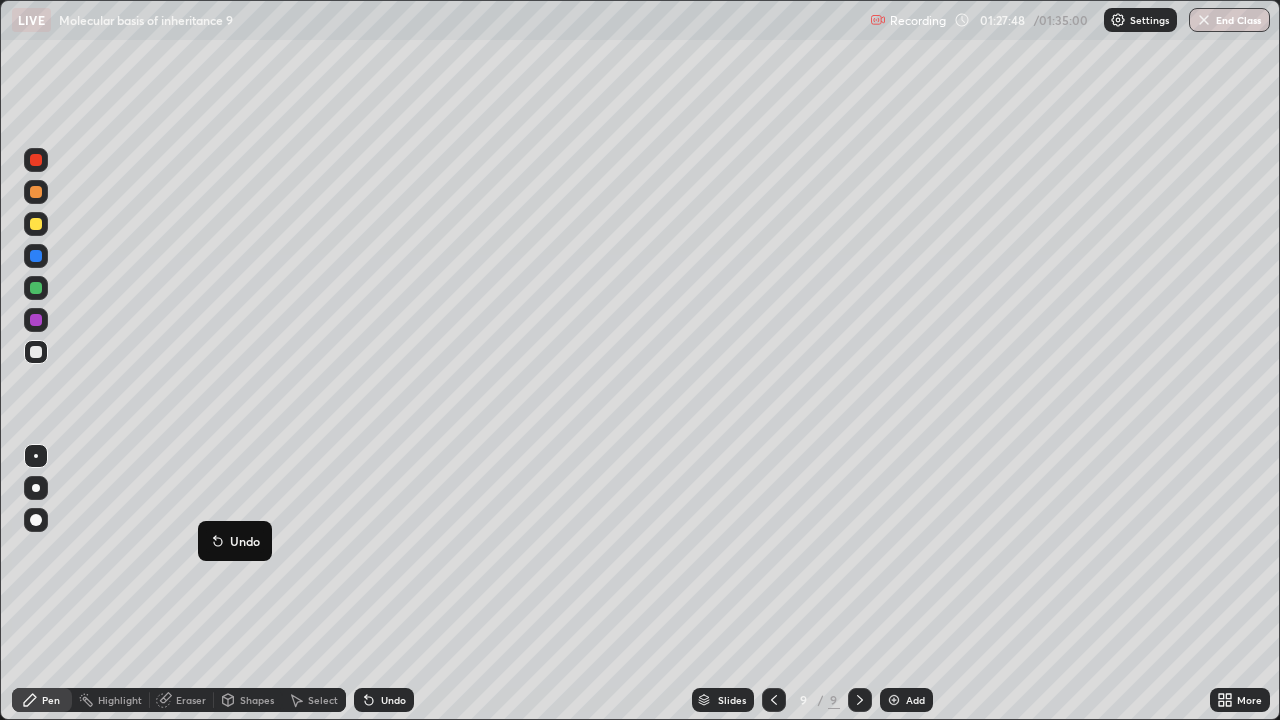 click on "Pen" at bounding box center (51, 700) 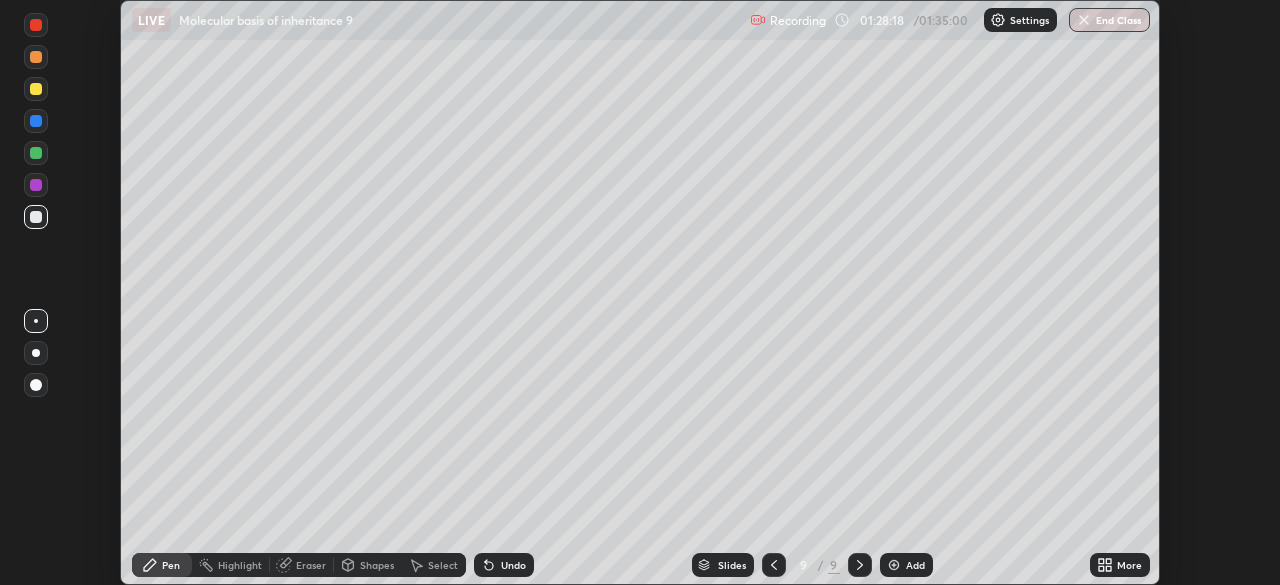 scroll, scrollTop: 585, scrollLeft: 1280, axis: both 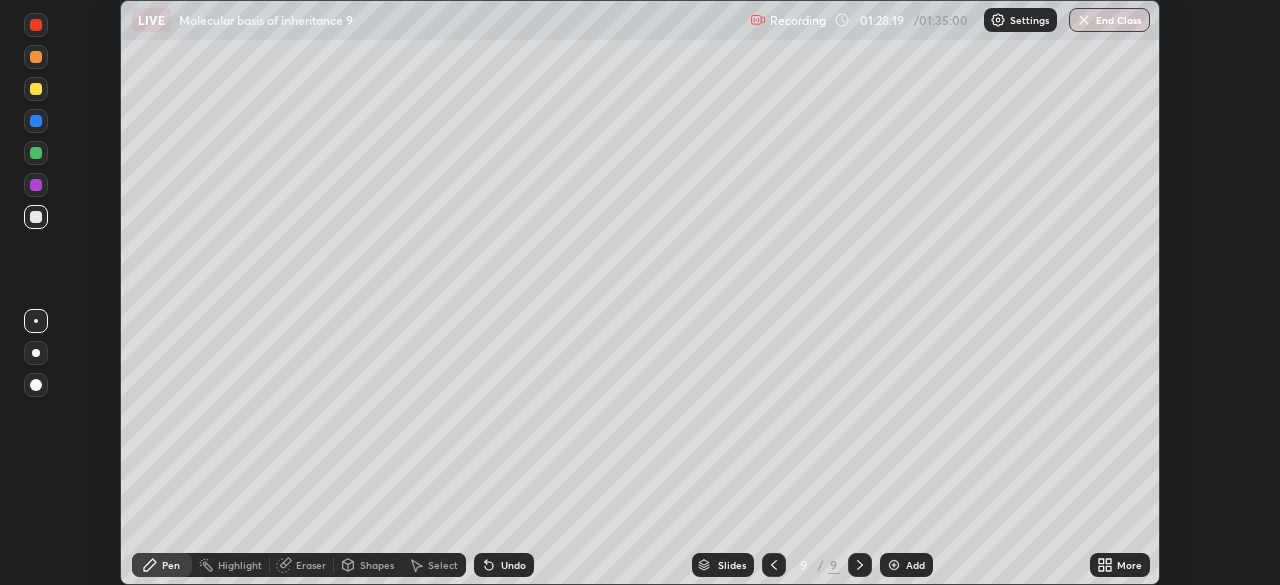 click 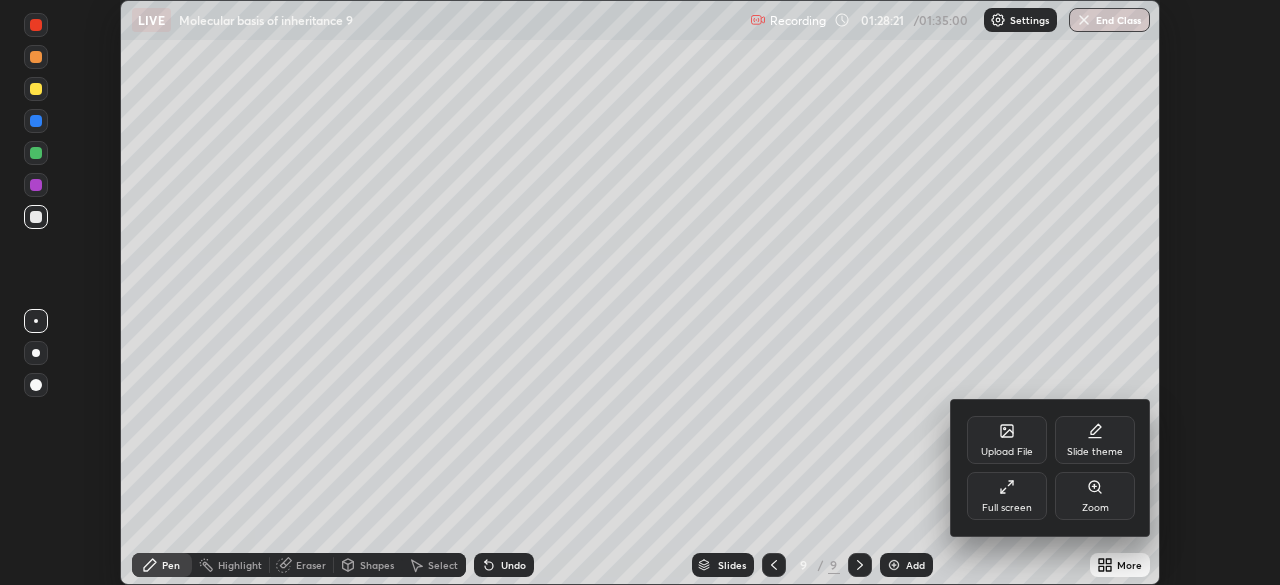 click 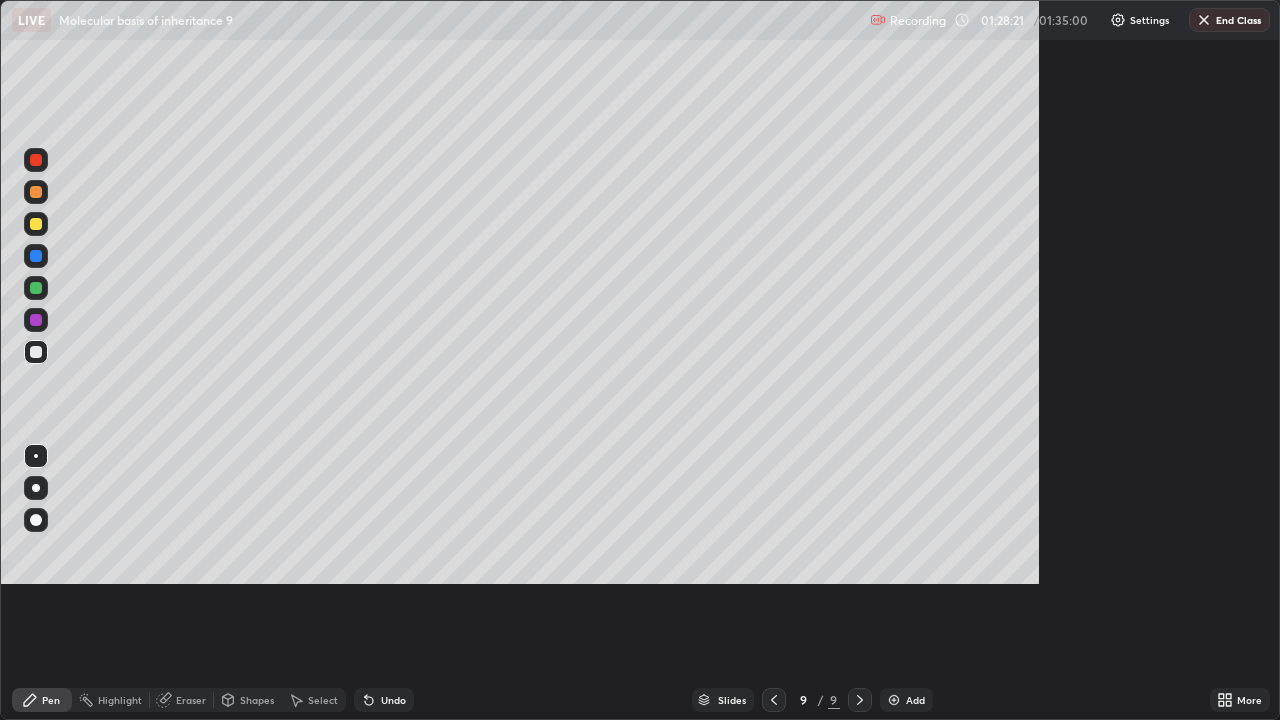 scroll, scrollTop: 99280, scrollLeft: 98720, axis: both 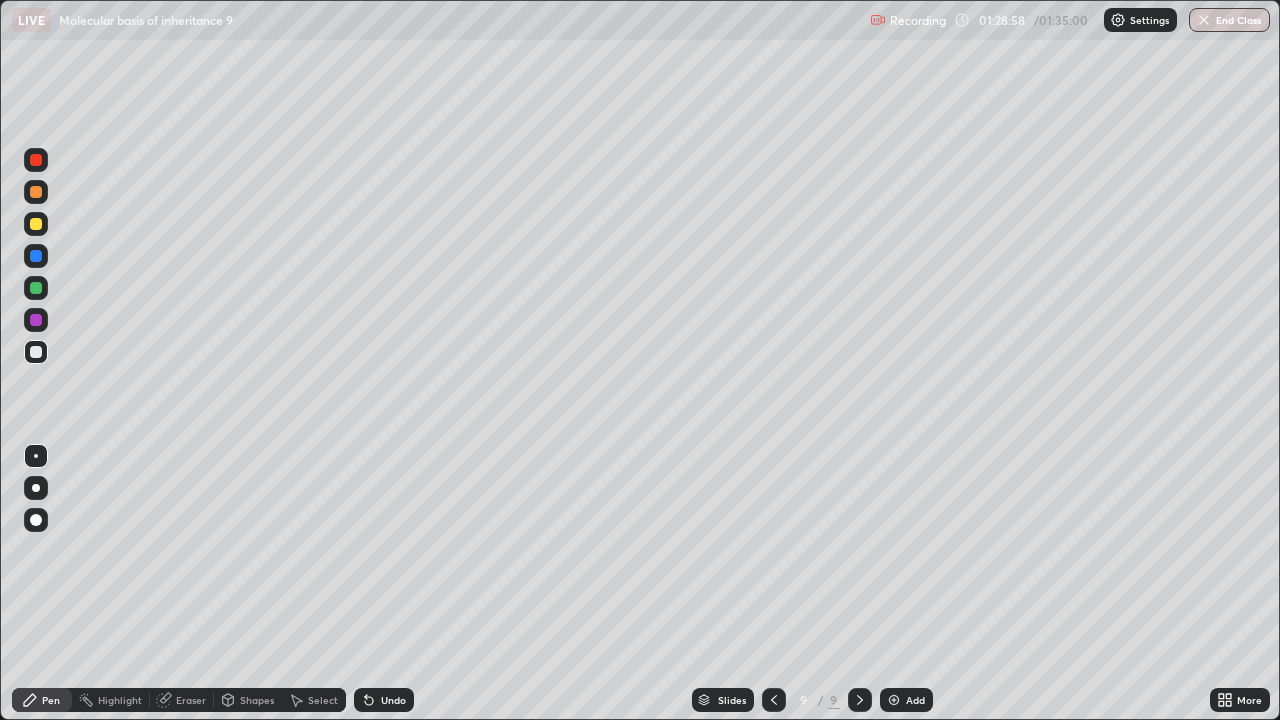 click on "Undo" at bounding box center (393, 700) 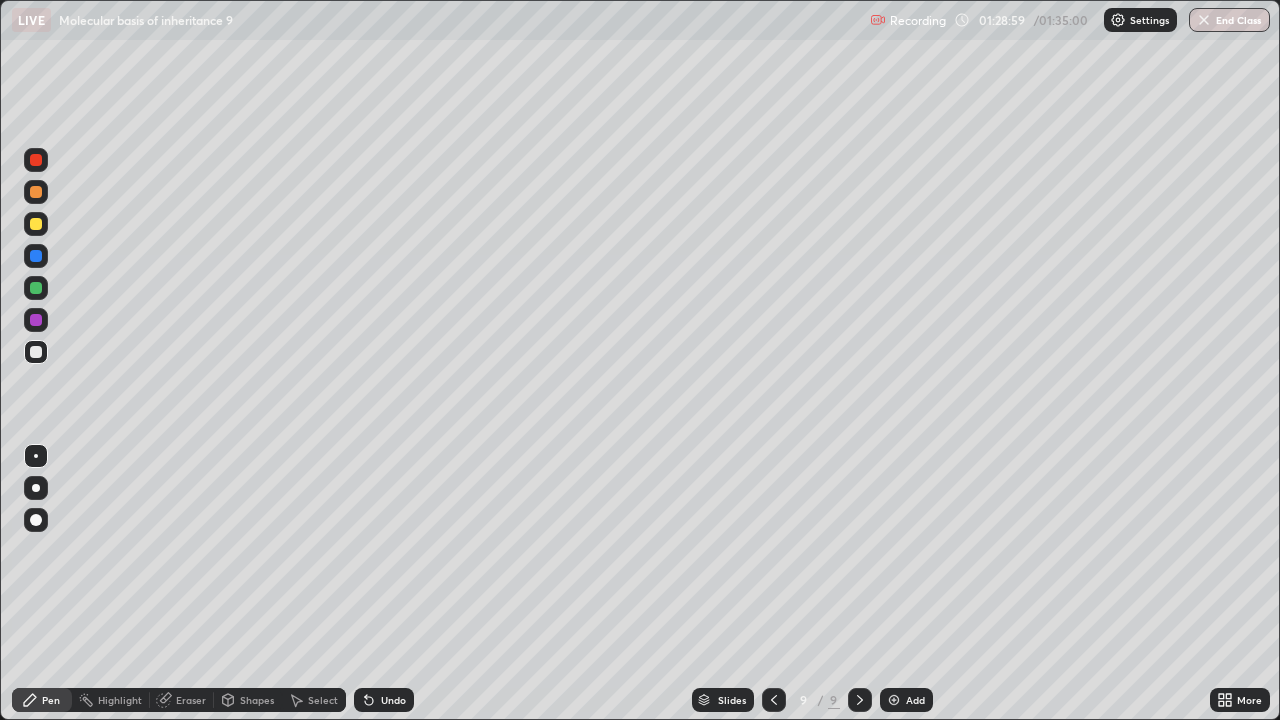 click on "Undo" at bounding box center (393, 700) 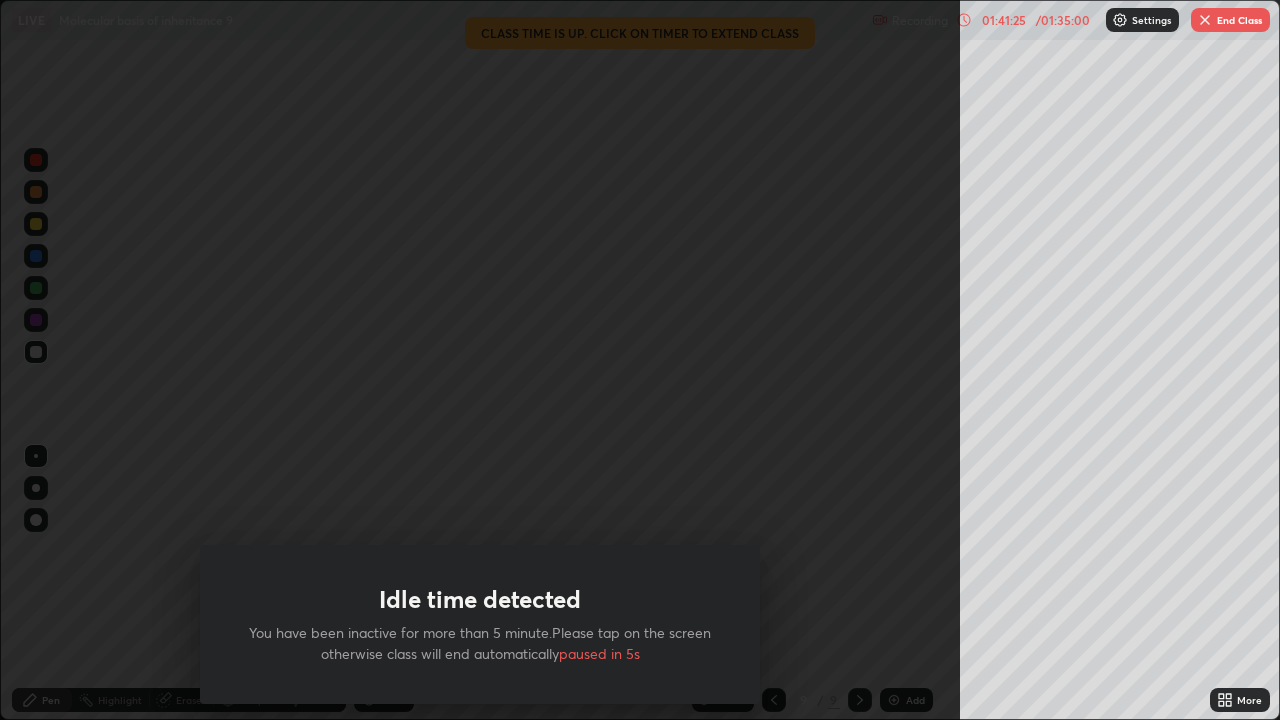 click on "End Class" at bounding box center (1230, 20) 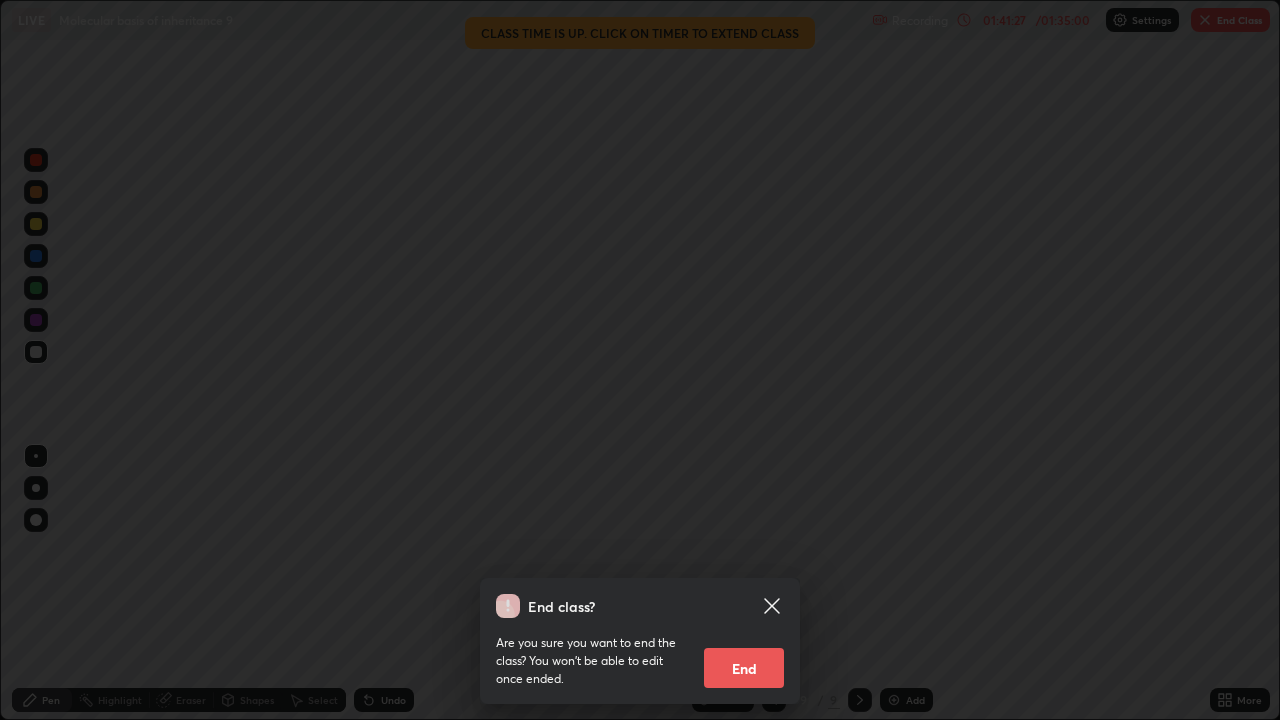 click on "End" at bounding box center [744, 668] 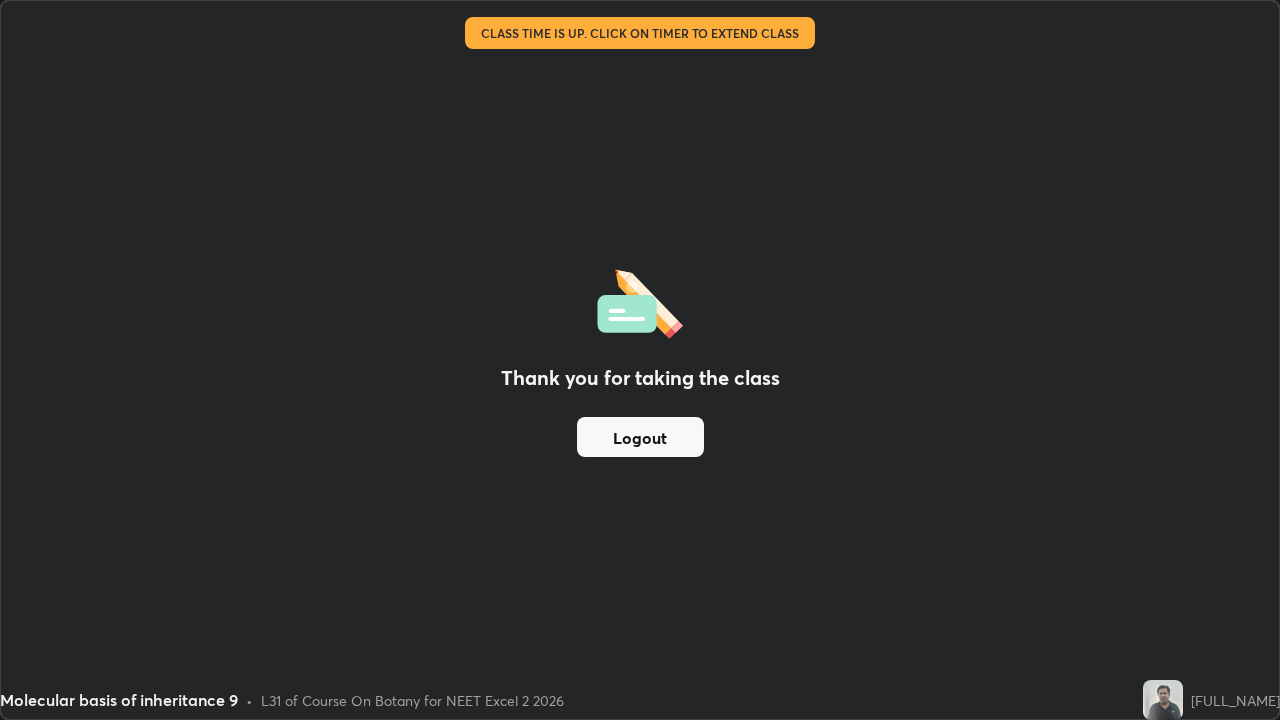 click on "Logout" at bounding box center [640, 437] 